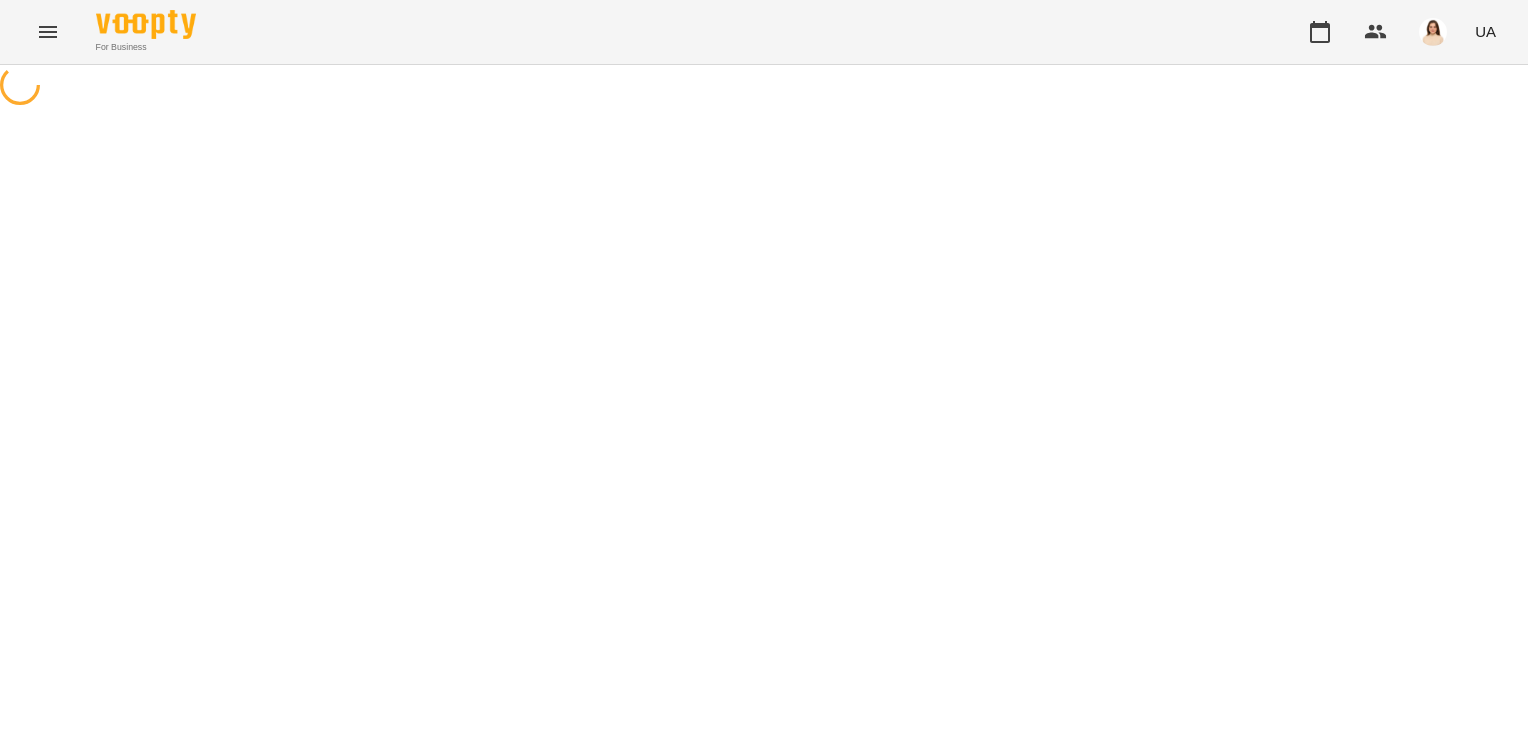 scroll, scrollTop: 0, scrollLeft: 0, axis: both 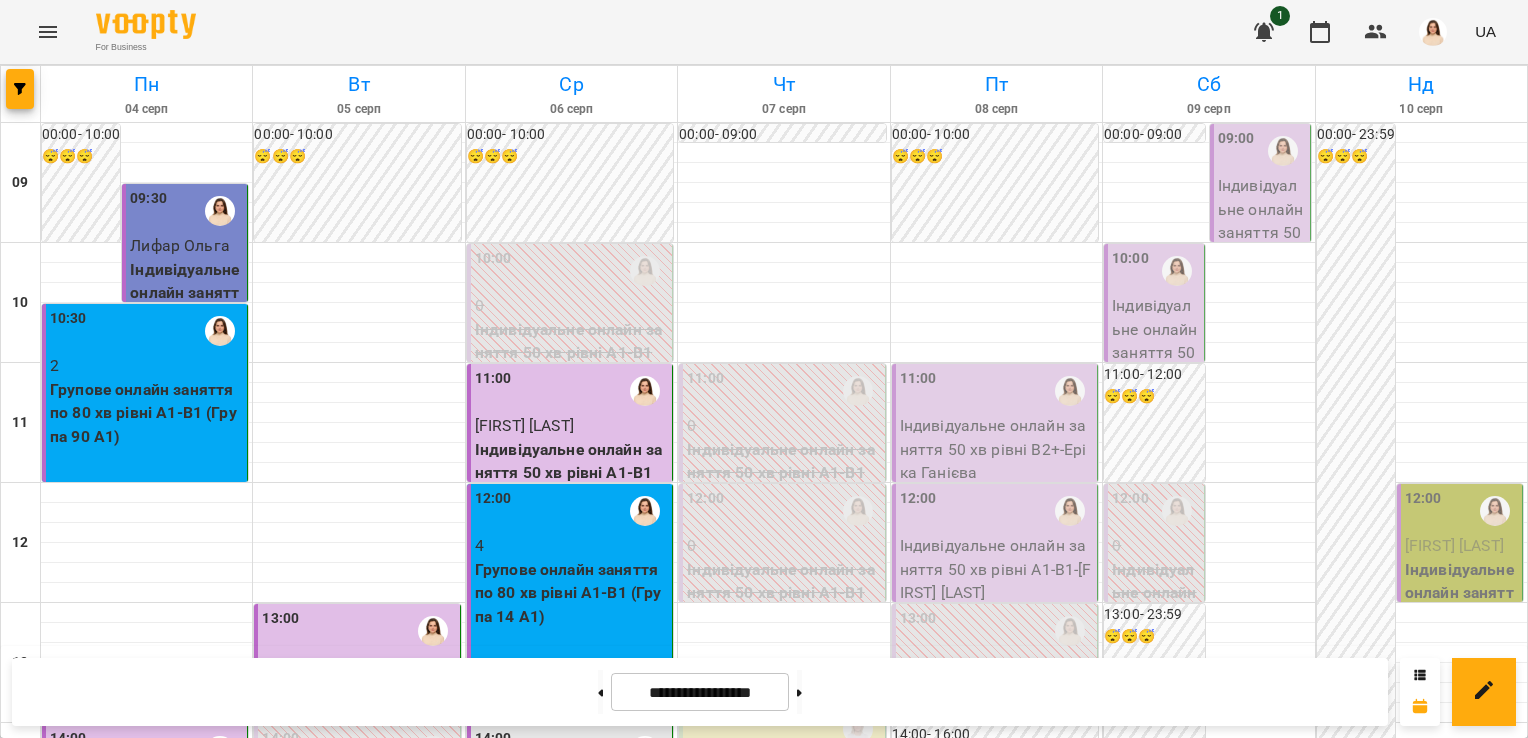 click on "16:00" at bounding box center (571, 991) 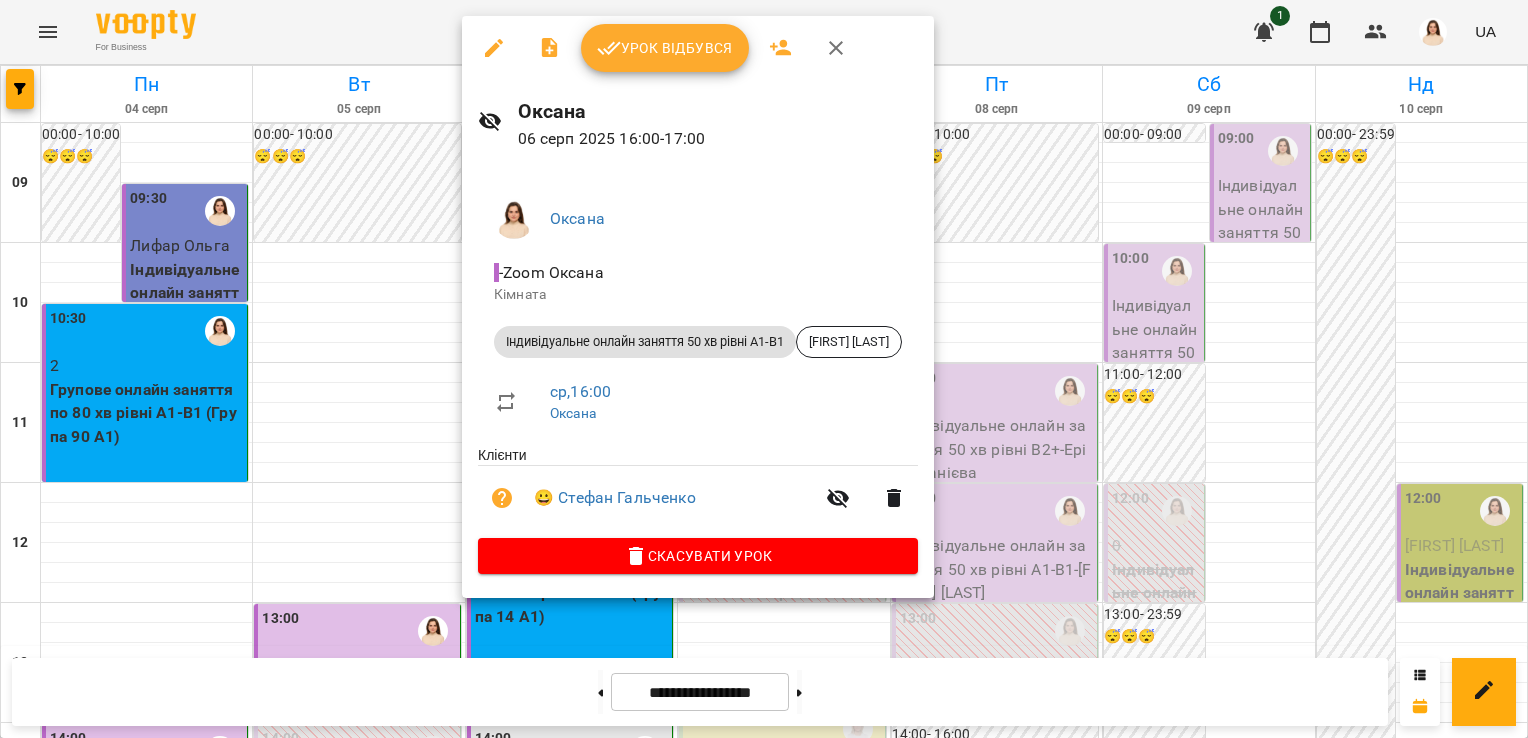 click on "Урок відбувся" at bounding box center [665, 48] 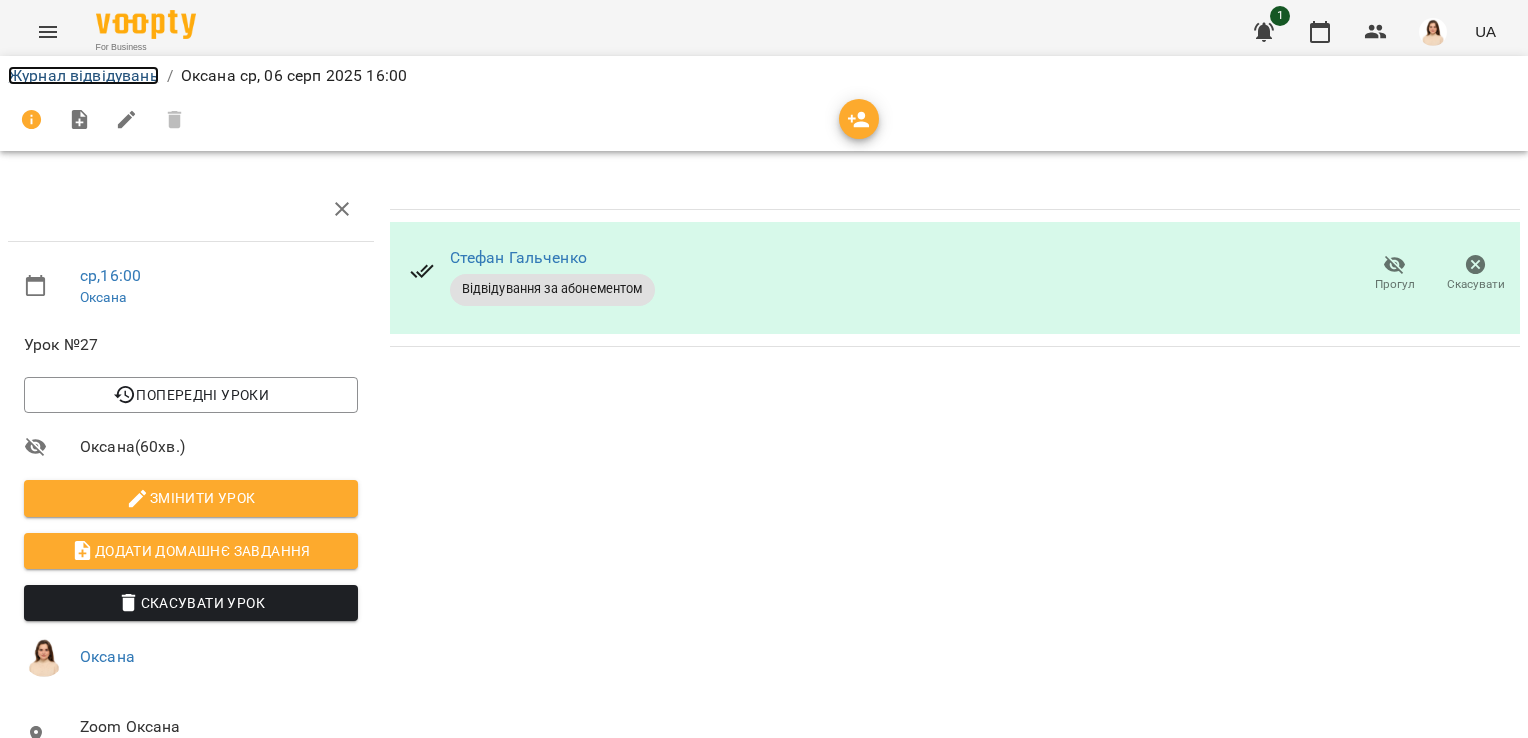 click on "Журнал відвідувань" at bounding box center (83, 75) 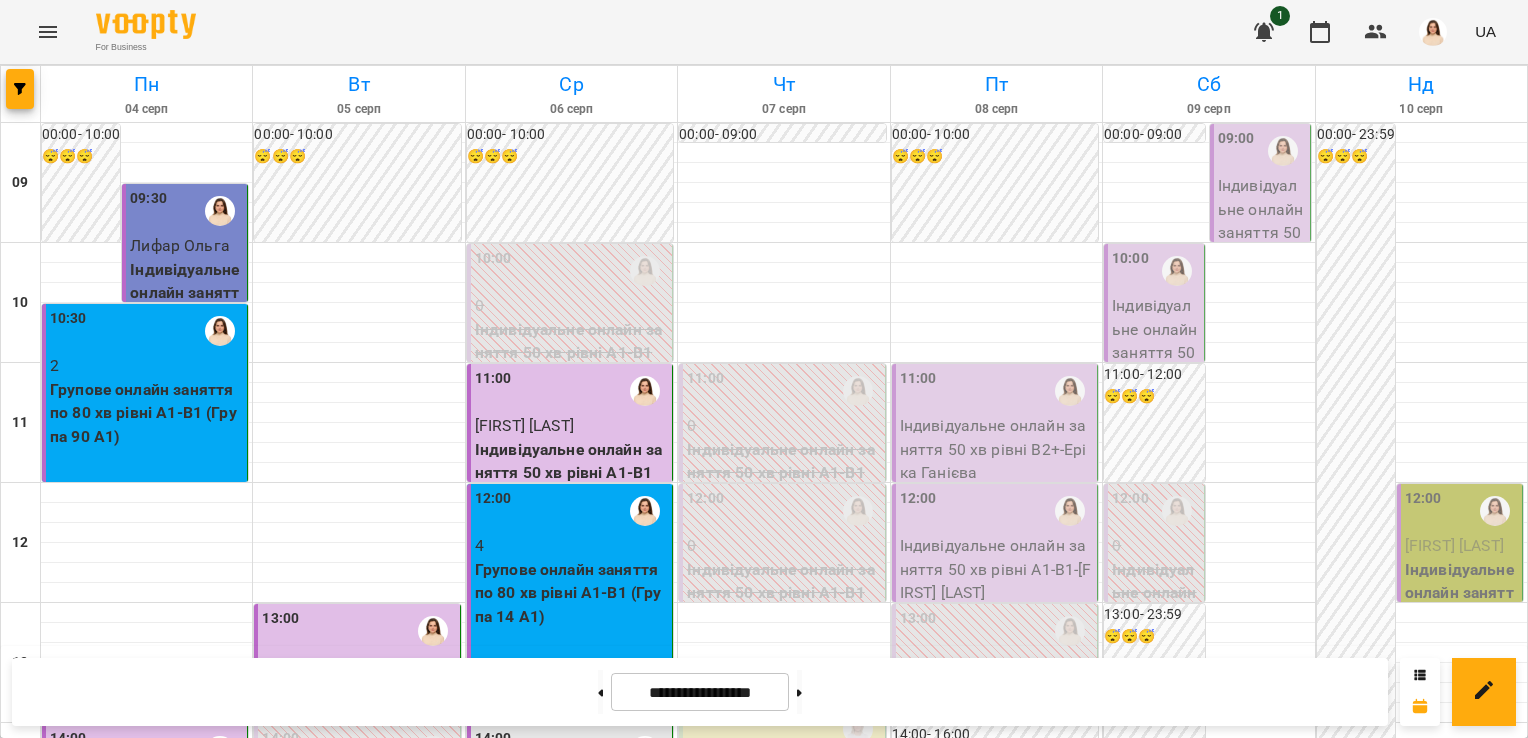 scroll, scrollTop: 264, scrollLeft: 0, axis: vertical 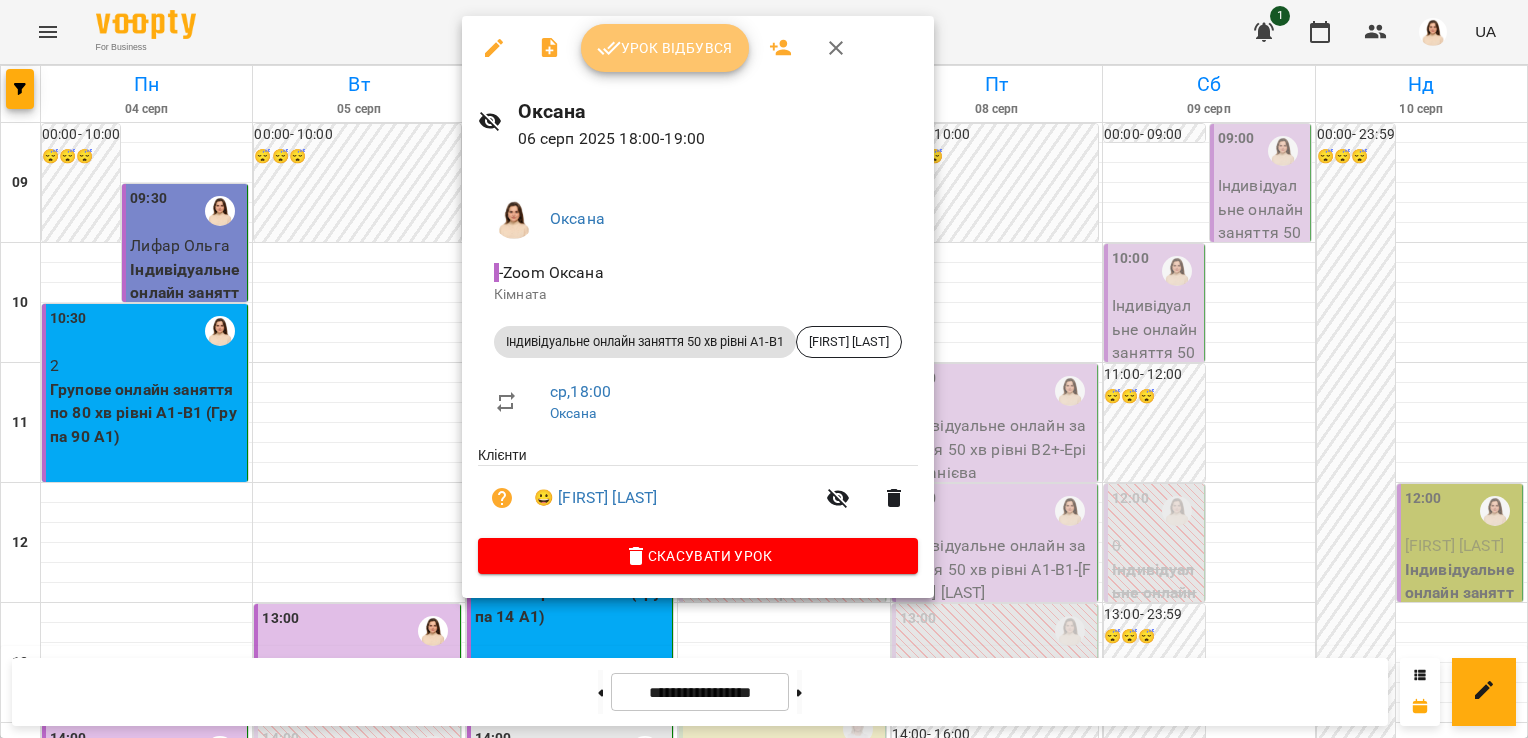 click on "Урок відбувся" at bounding box center (665, 48) 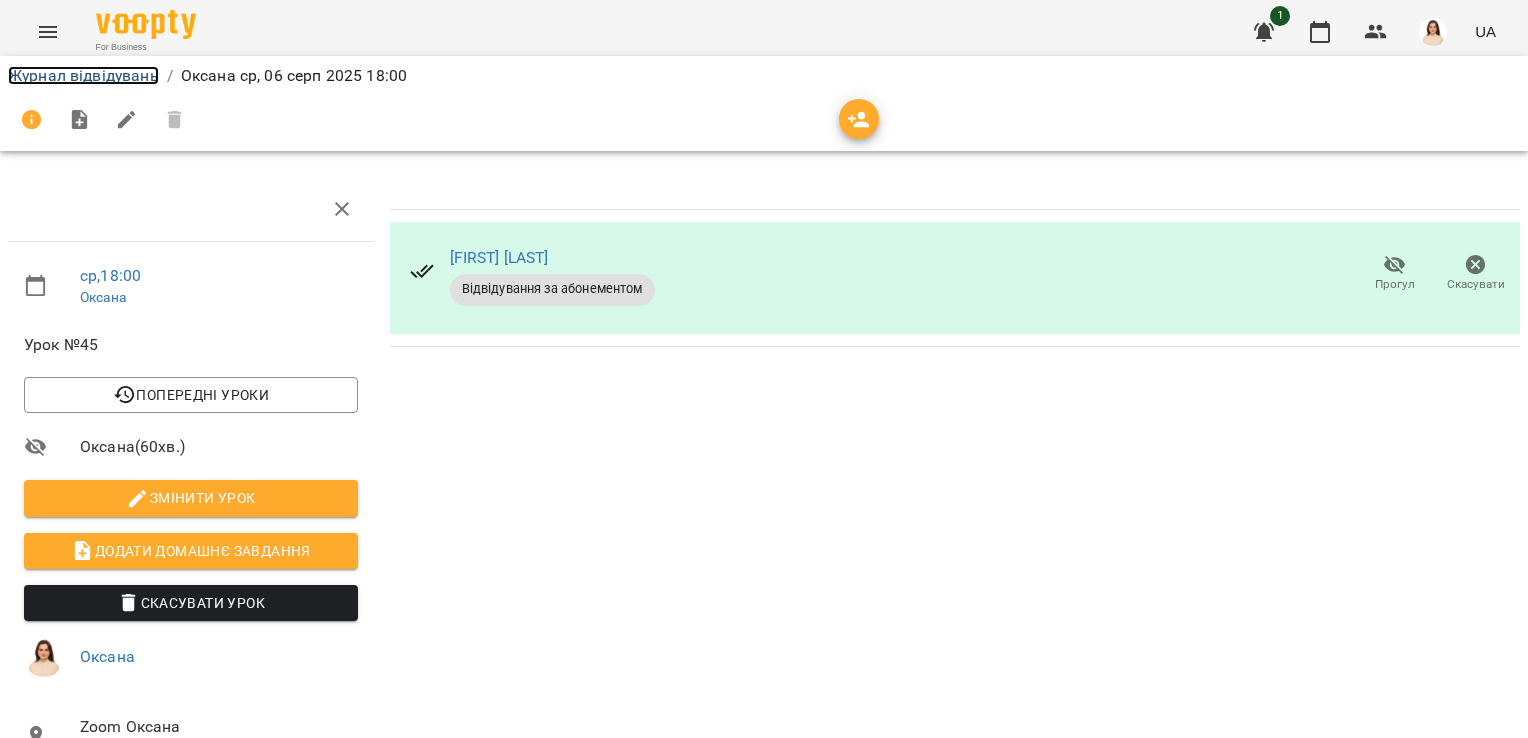 click on "Журнал відвідувань" at bounding box center [83, 75] 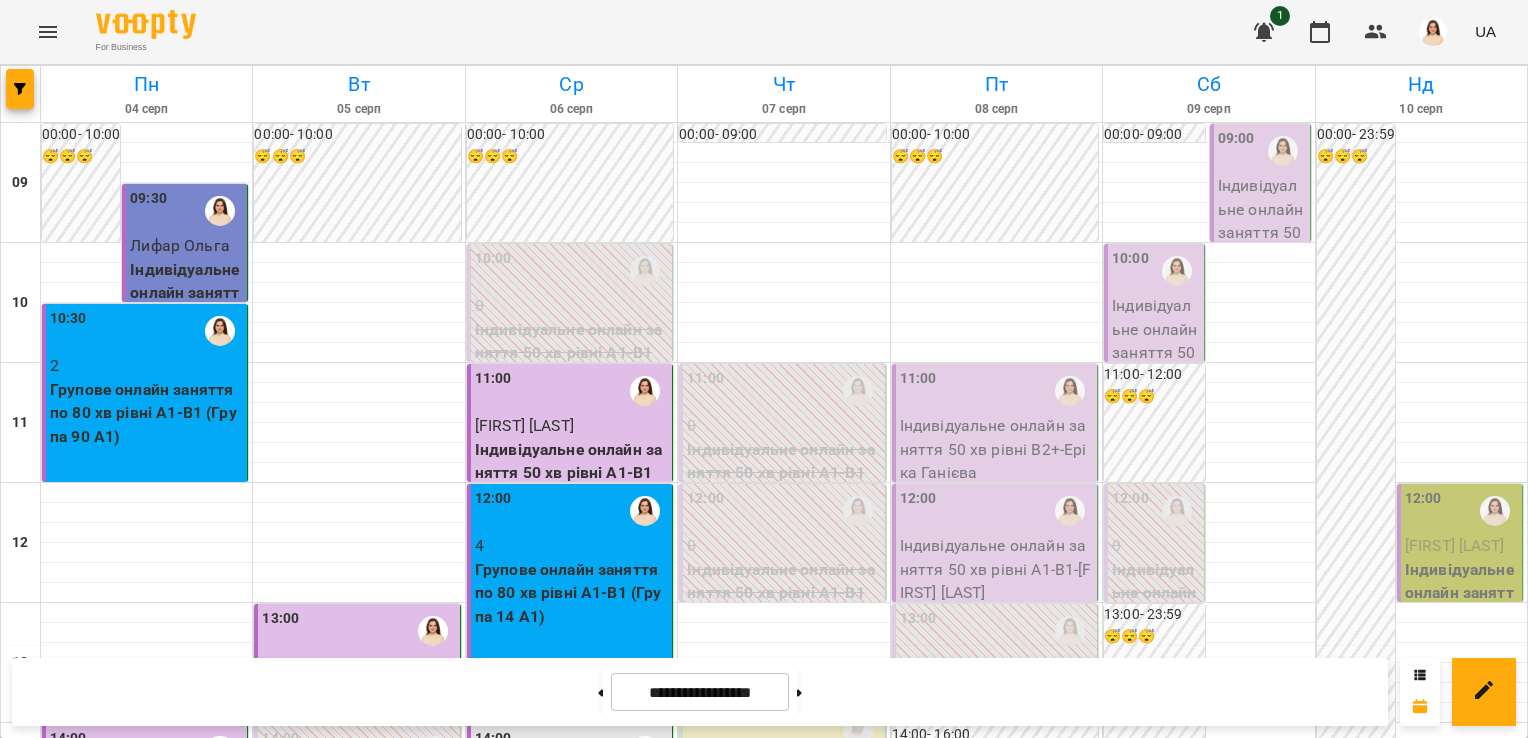 scroll, scrollTop: 1032, scrollLeft: 0, axis: vertical 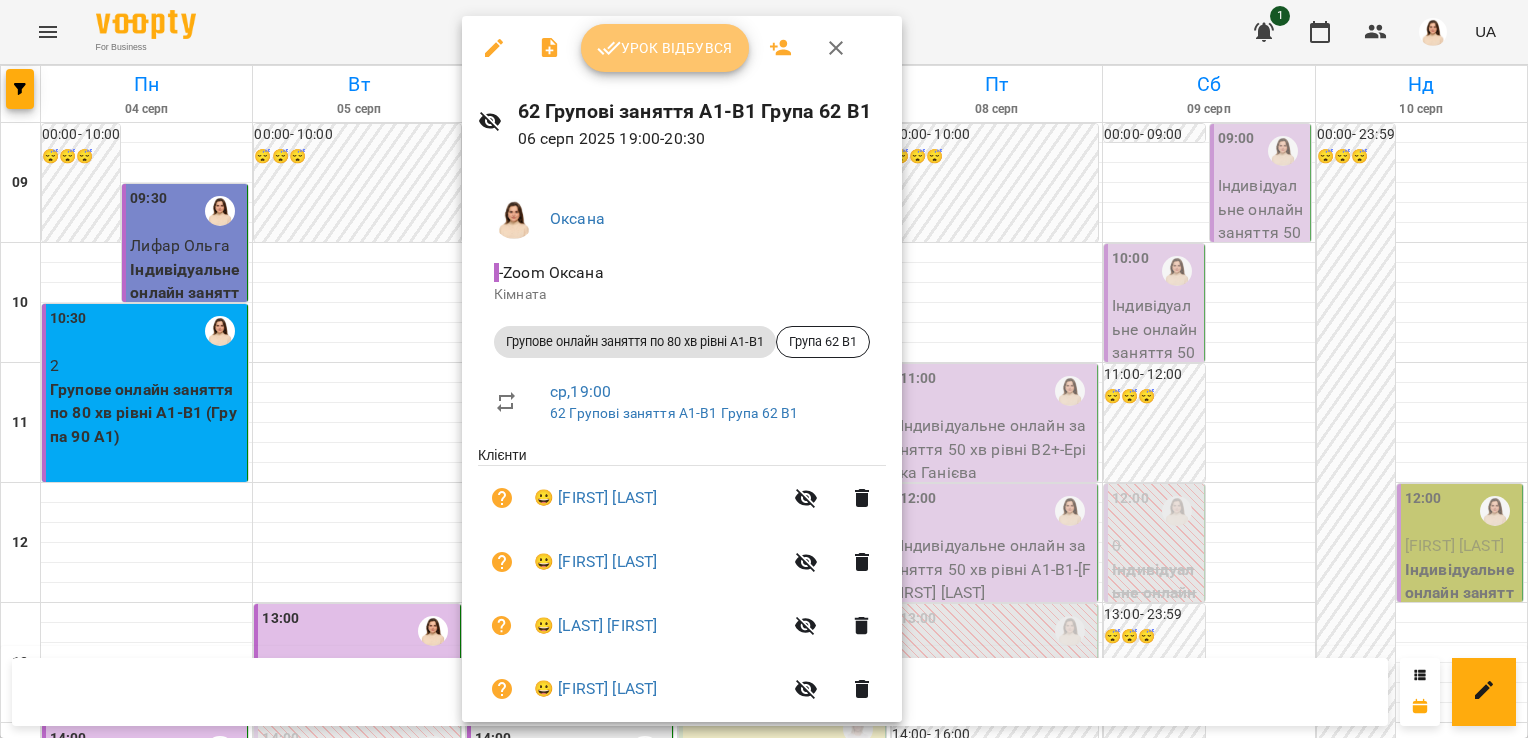 click on "Урок відбувся" at bounding box center (665, 48) 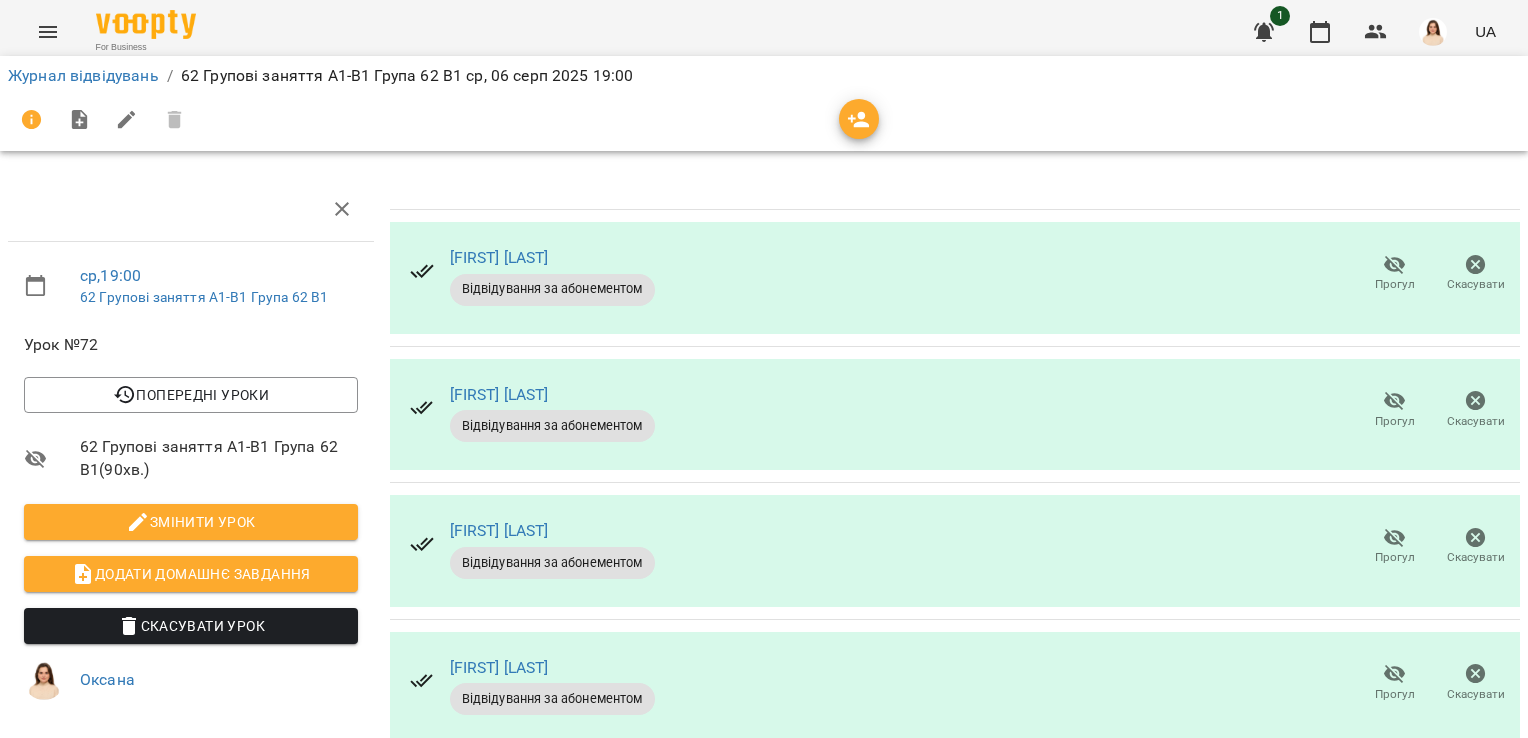 click 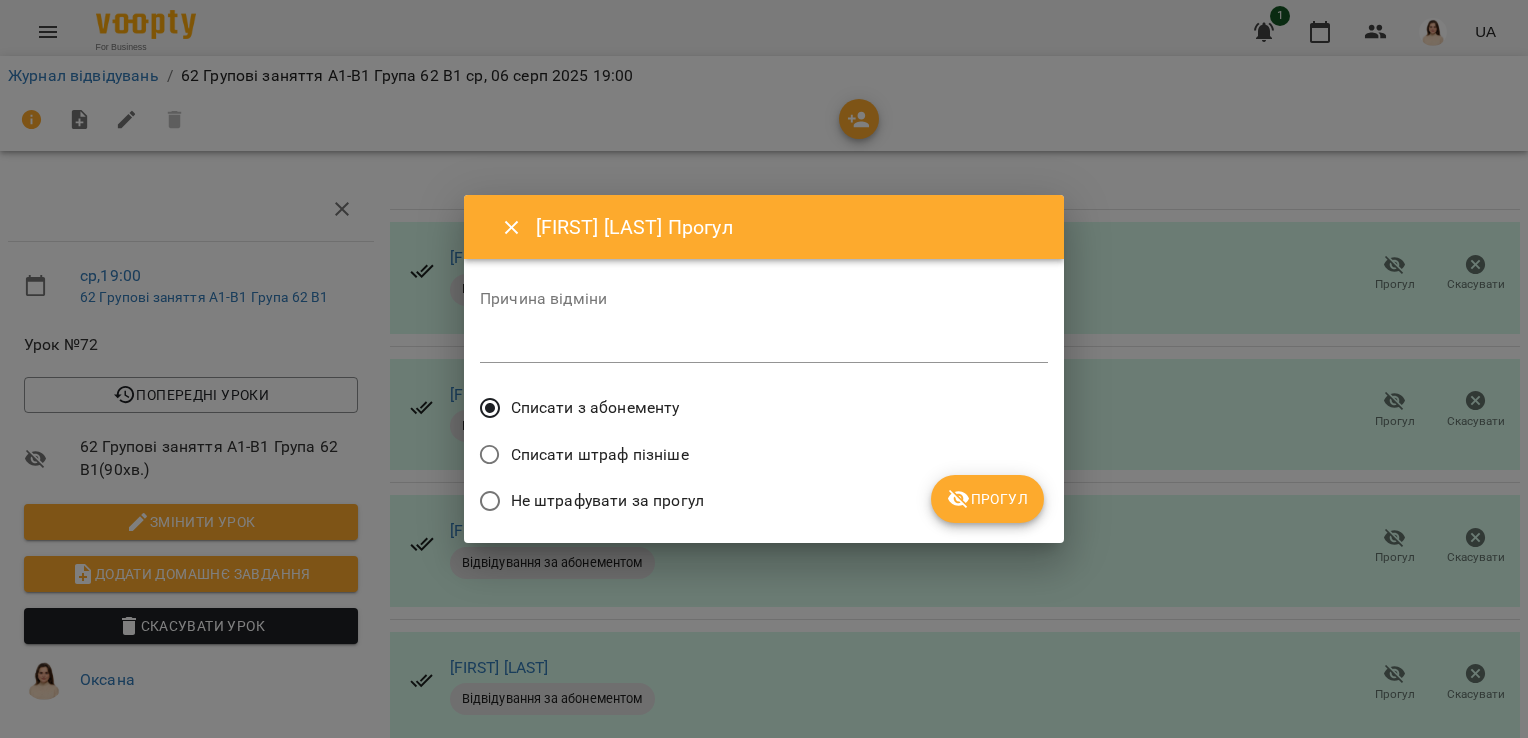 click on "Прогул" at bounding box center [987, 499] 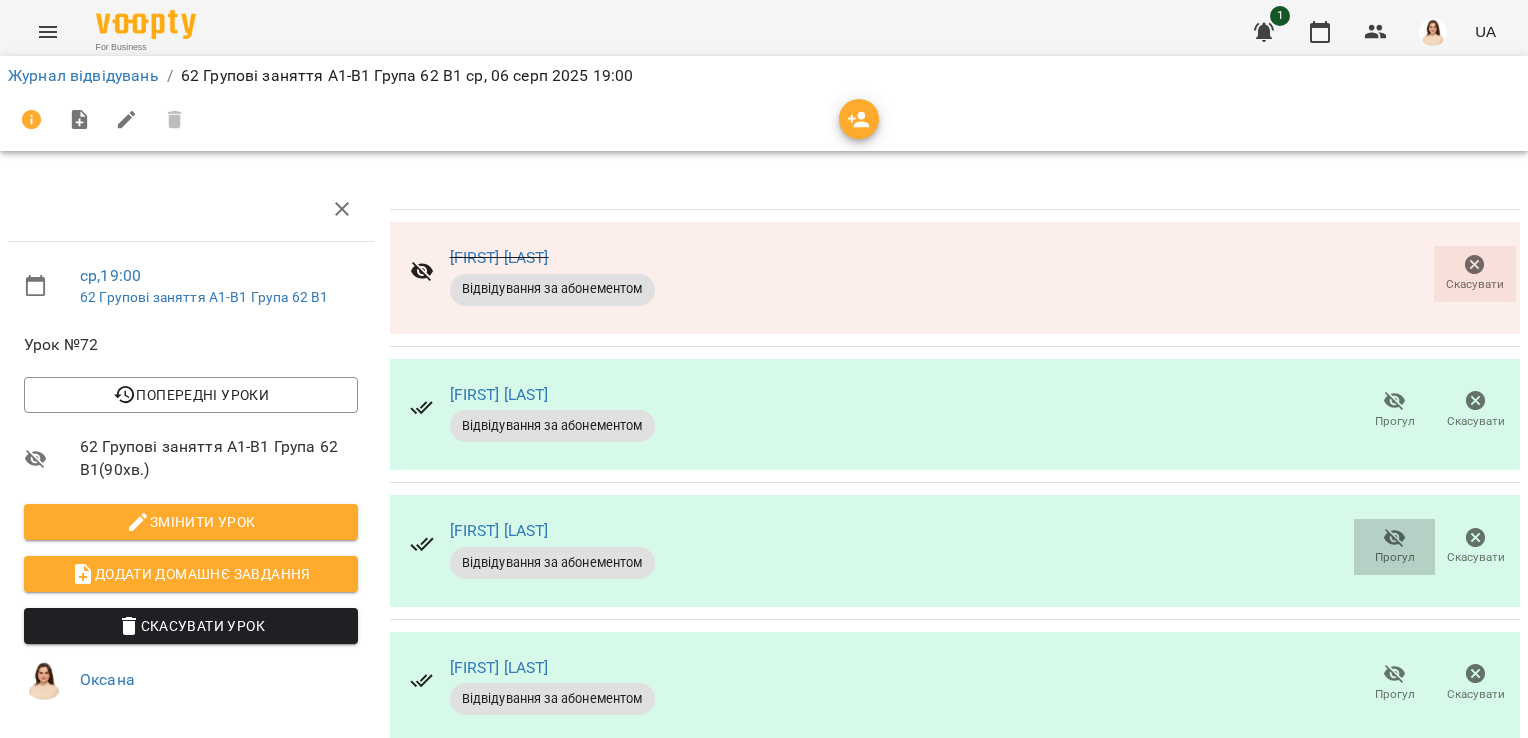 click 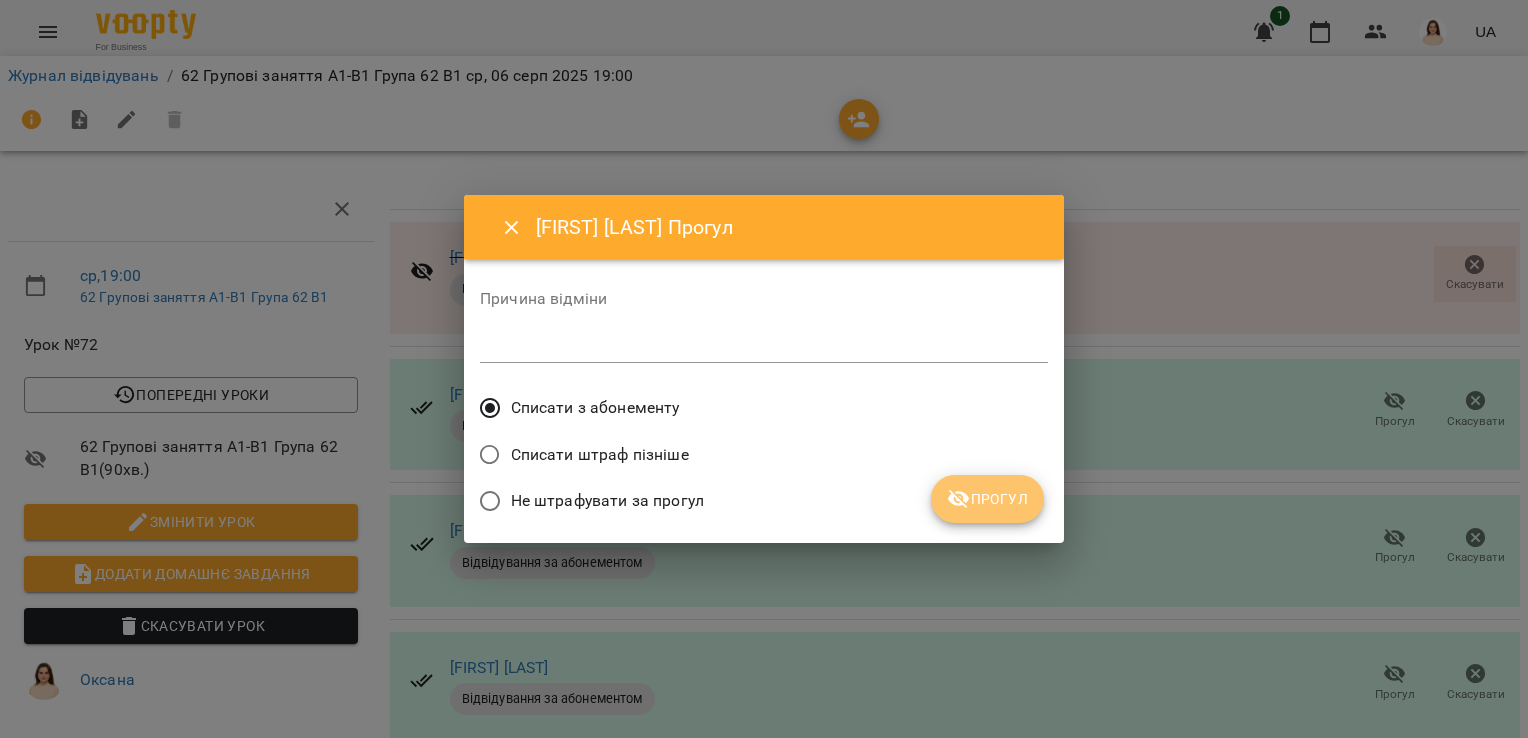 click on "Прогул" at bounding box center [987, 499] 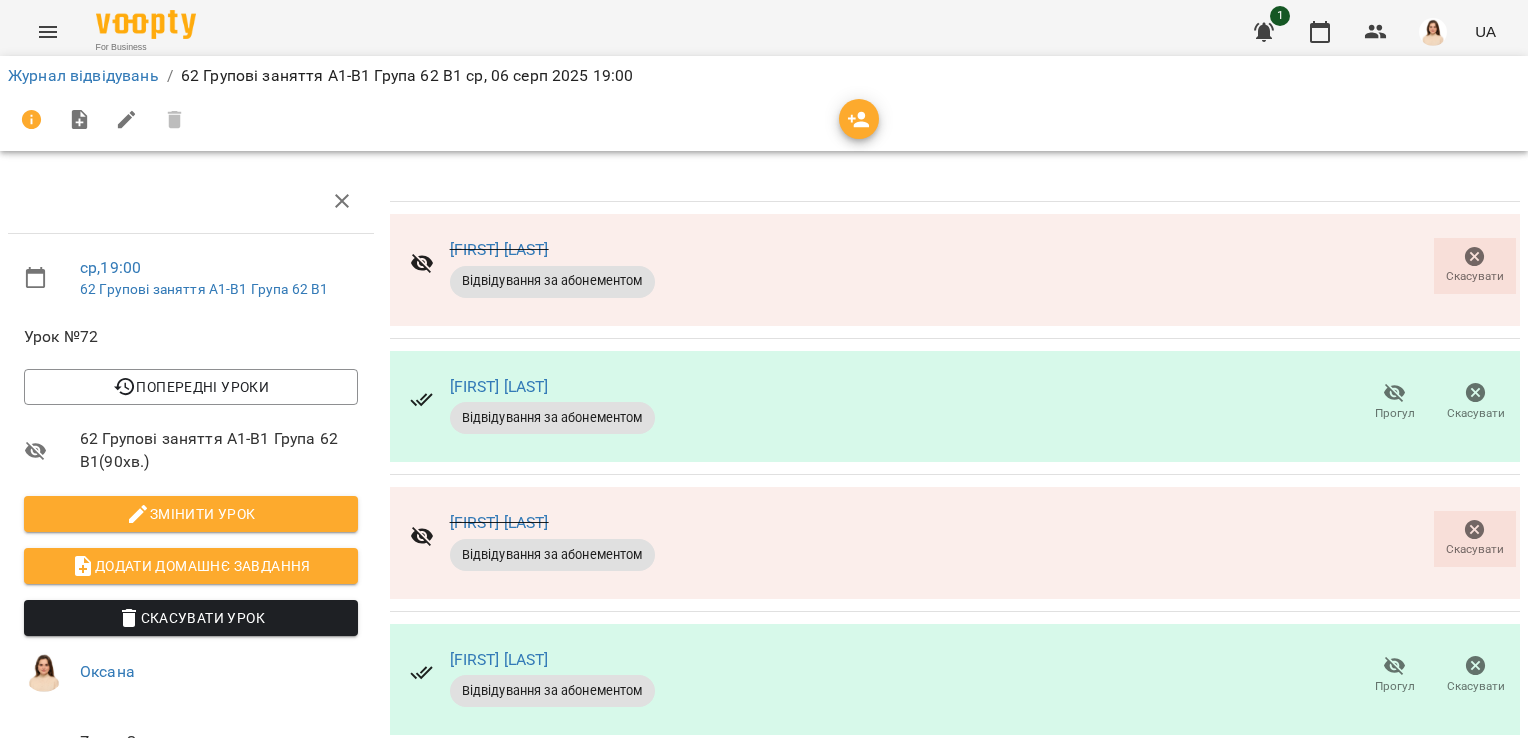 scroll, scrollTop: 306, scrollLeft: 0, axis: vertical 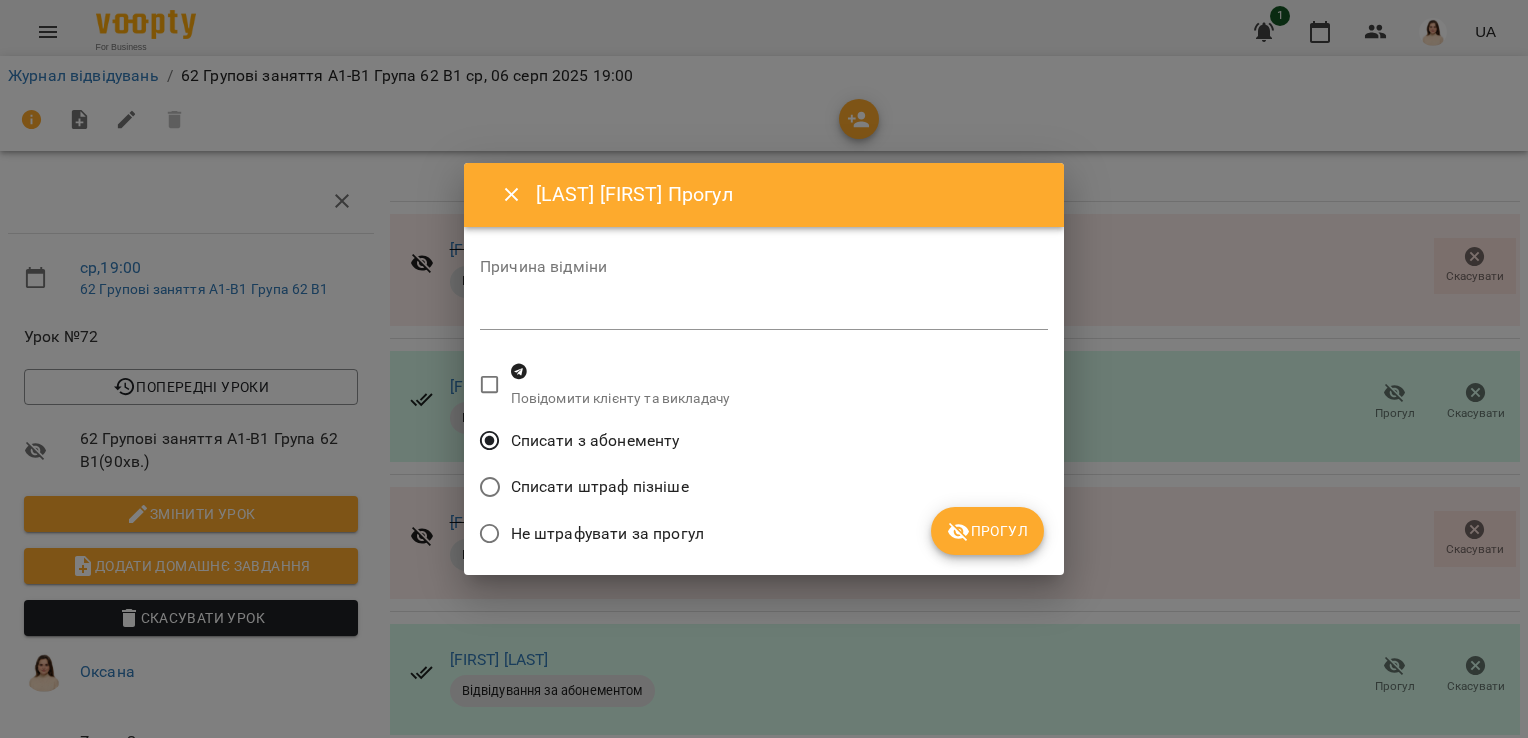 click on "Прогул" at bounding box center [987, 531] 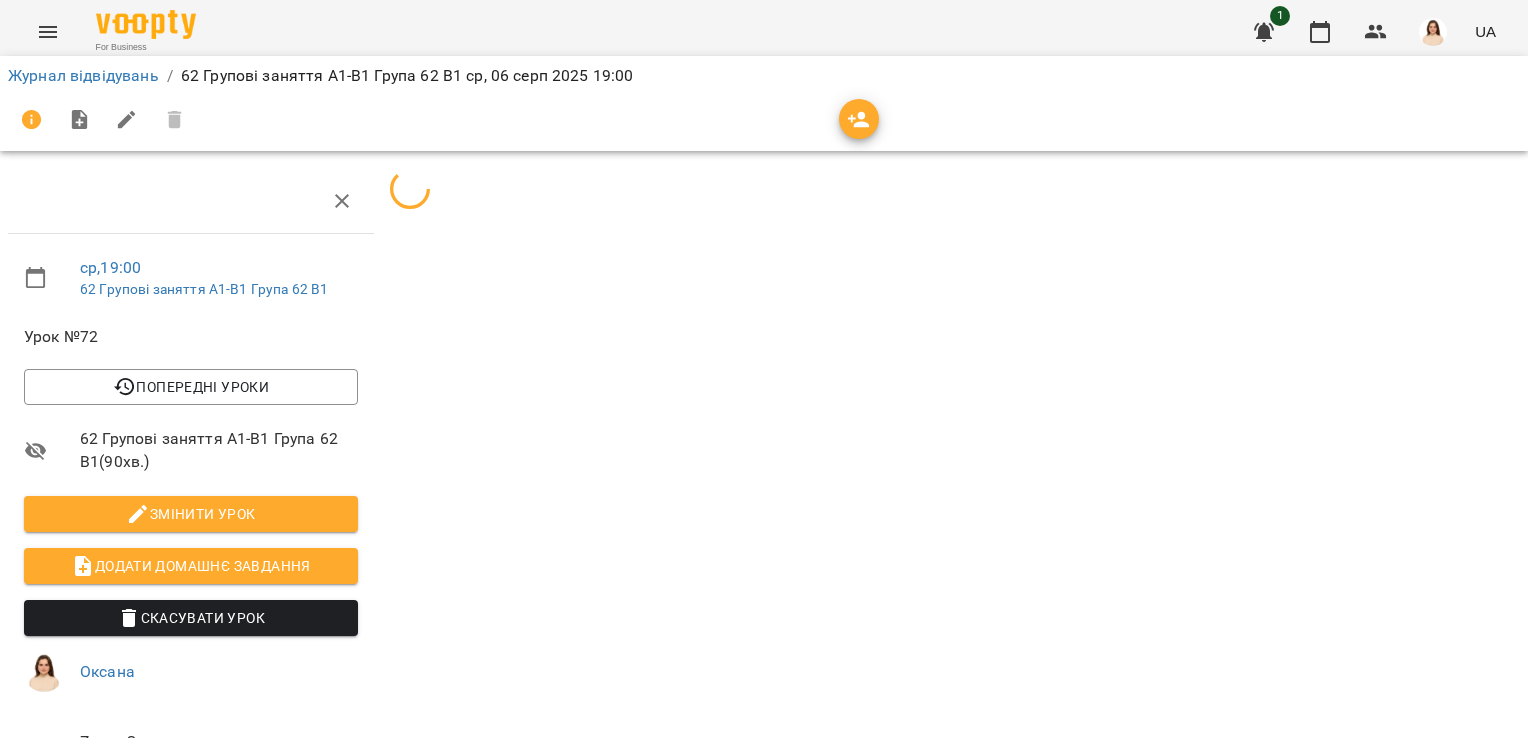 scroll, scrollTop: 306, scrollLeft: 0, axis: vertical 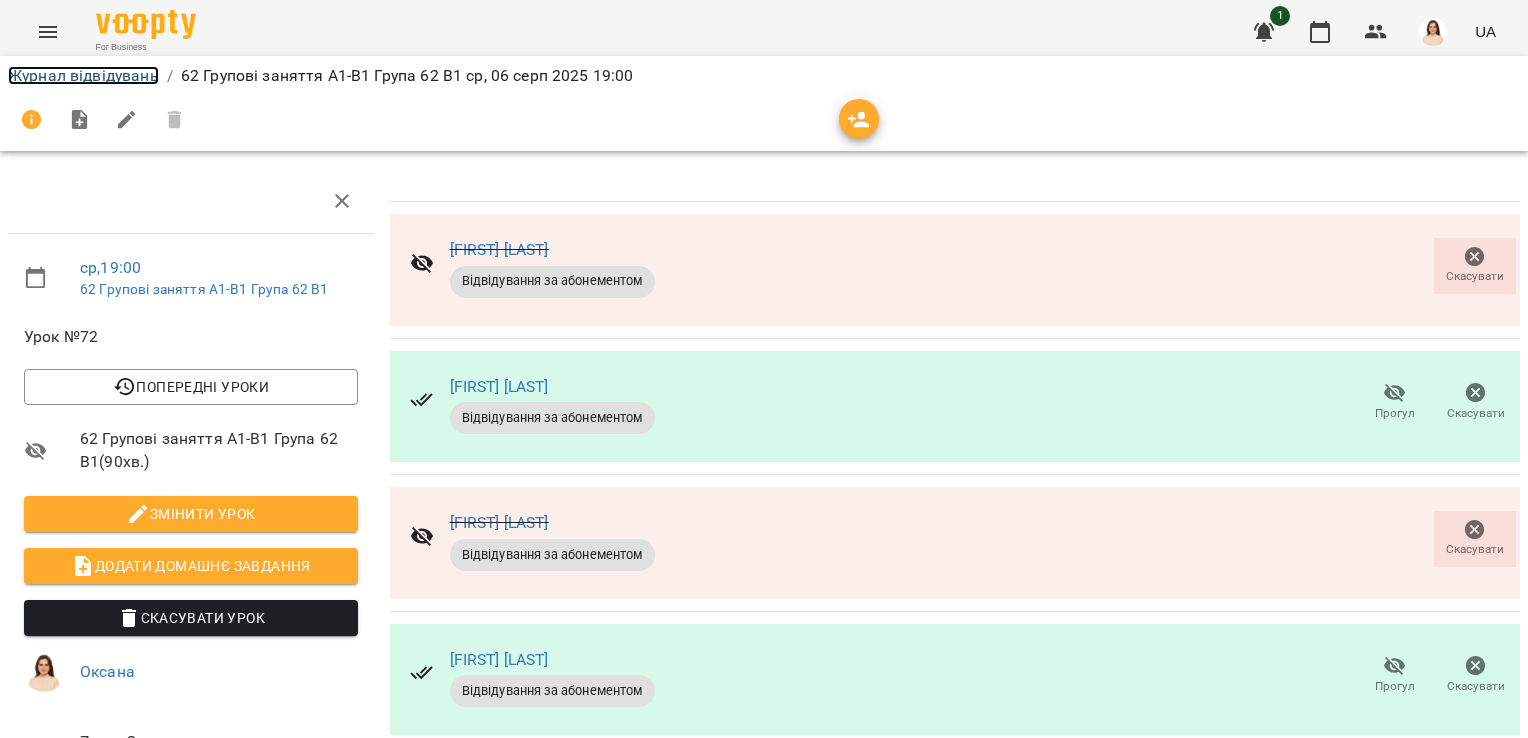 click on "Журнал відвідувань" at bounding box center [83, 75] 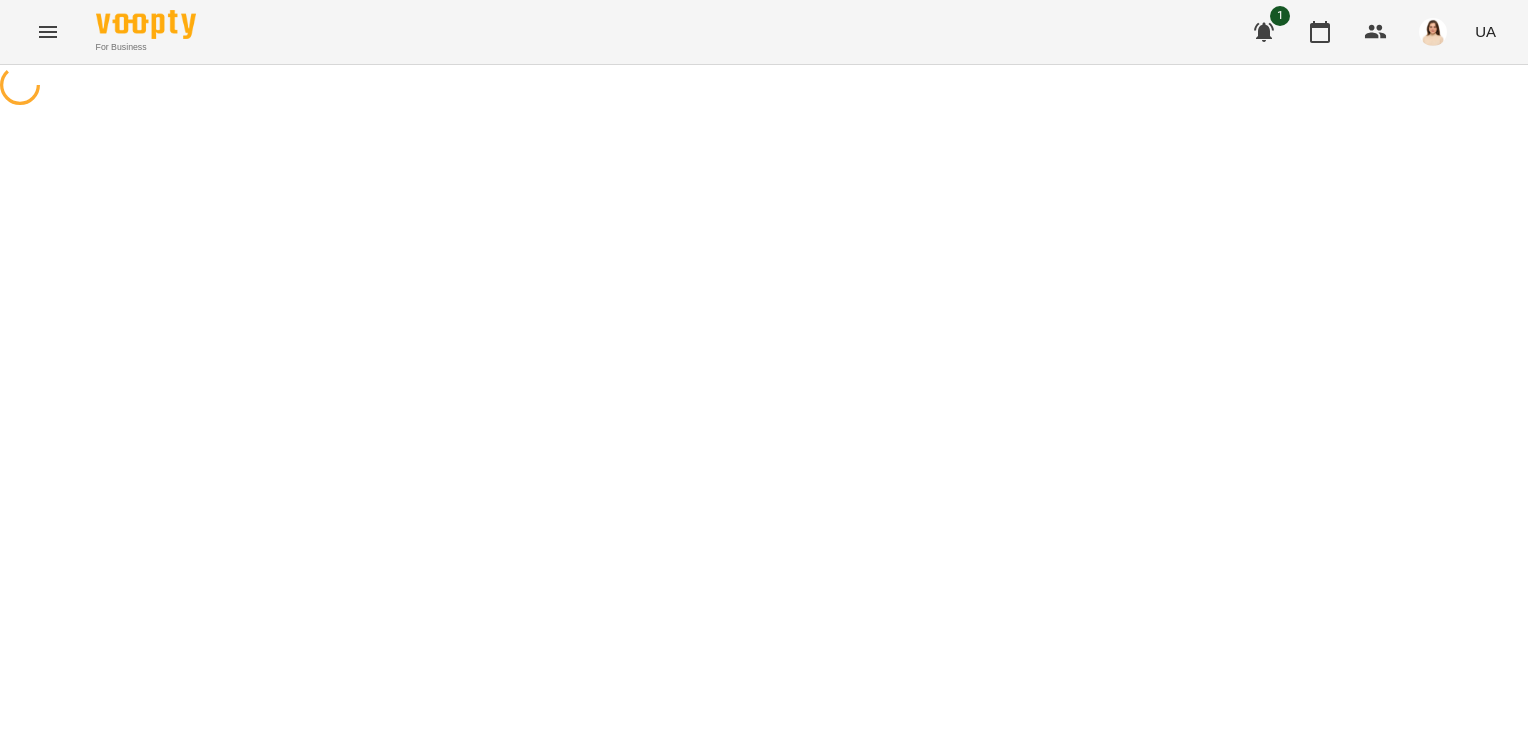 scroll, scrollTop: 0, scrollLeft: 0, axis: both 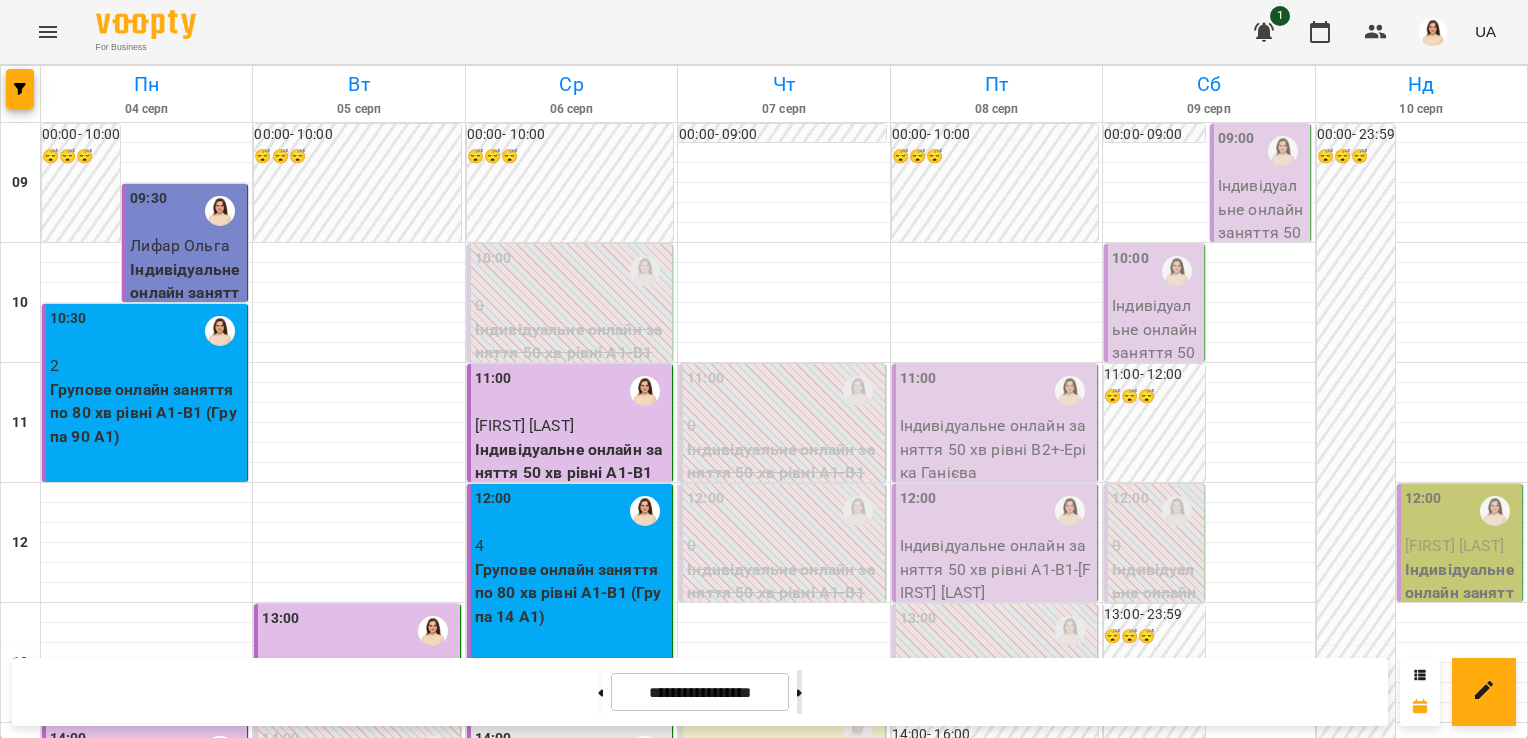 click at bounding box center (799, 692) 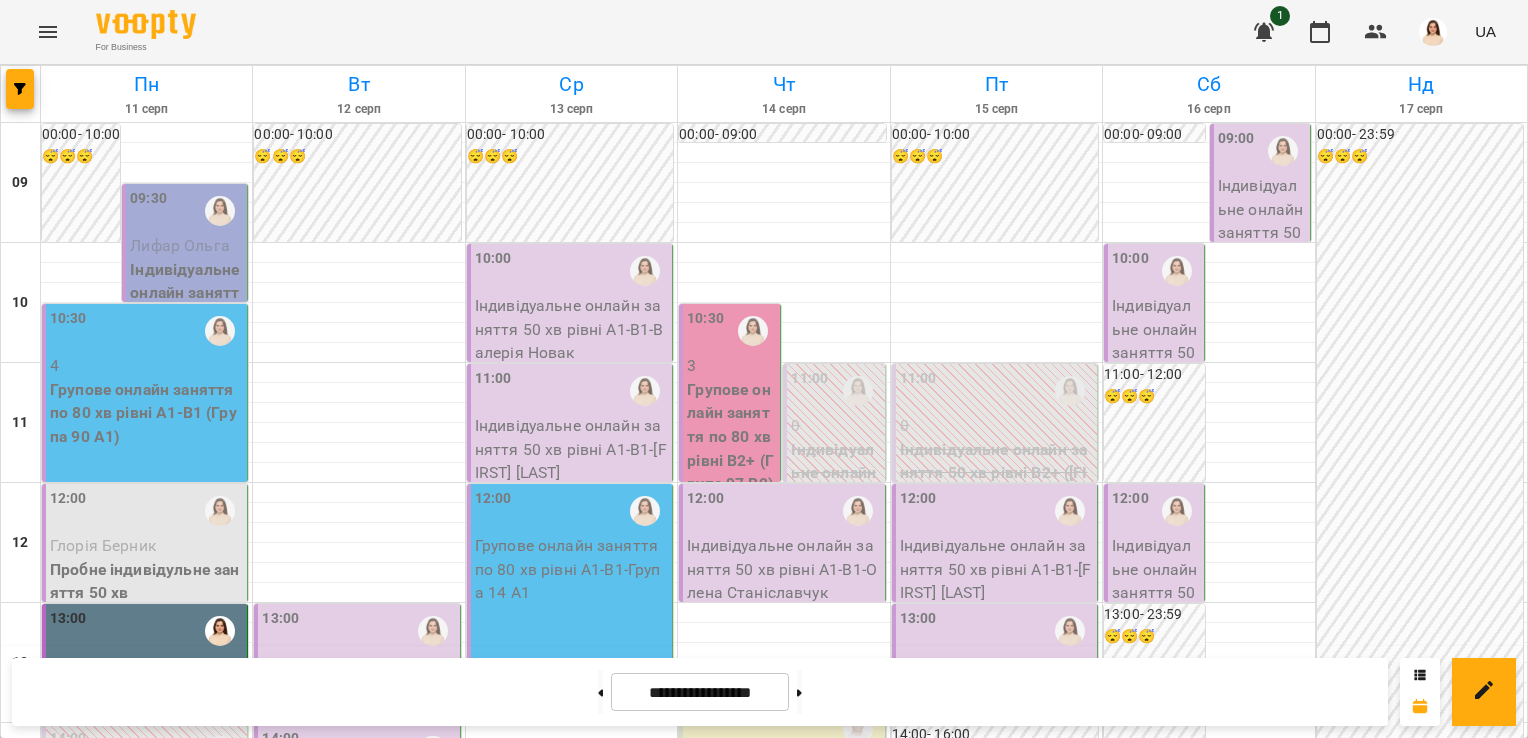 scroll, scrollTop: 780, scrollLeft: 0, axis: vertical 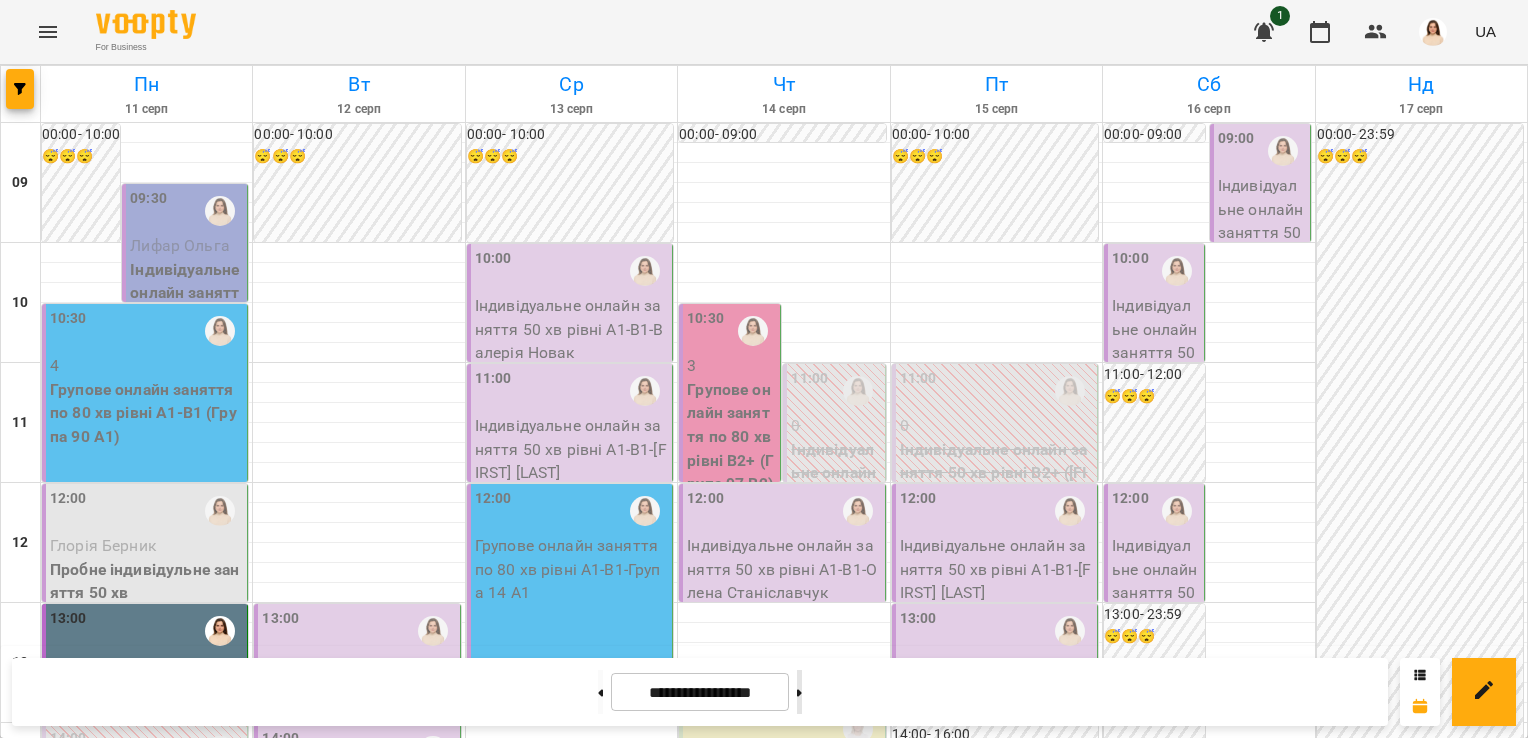click at bounding box center (799, 692) 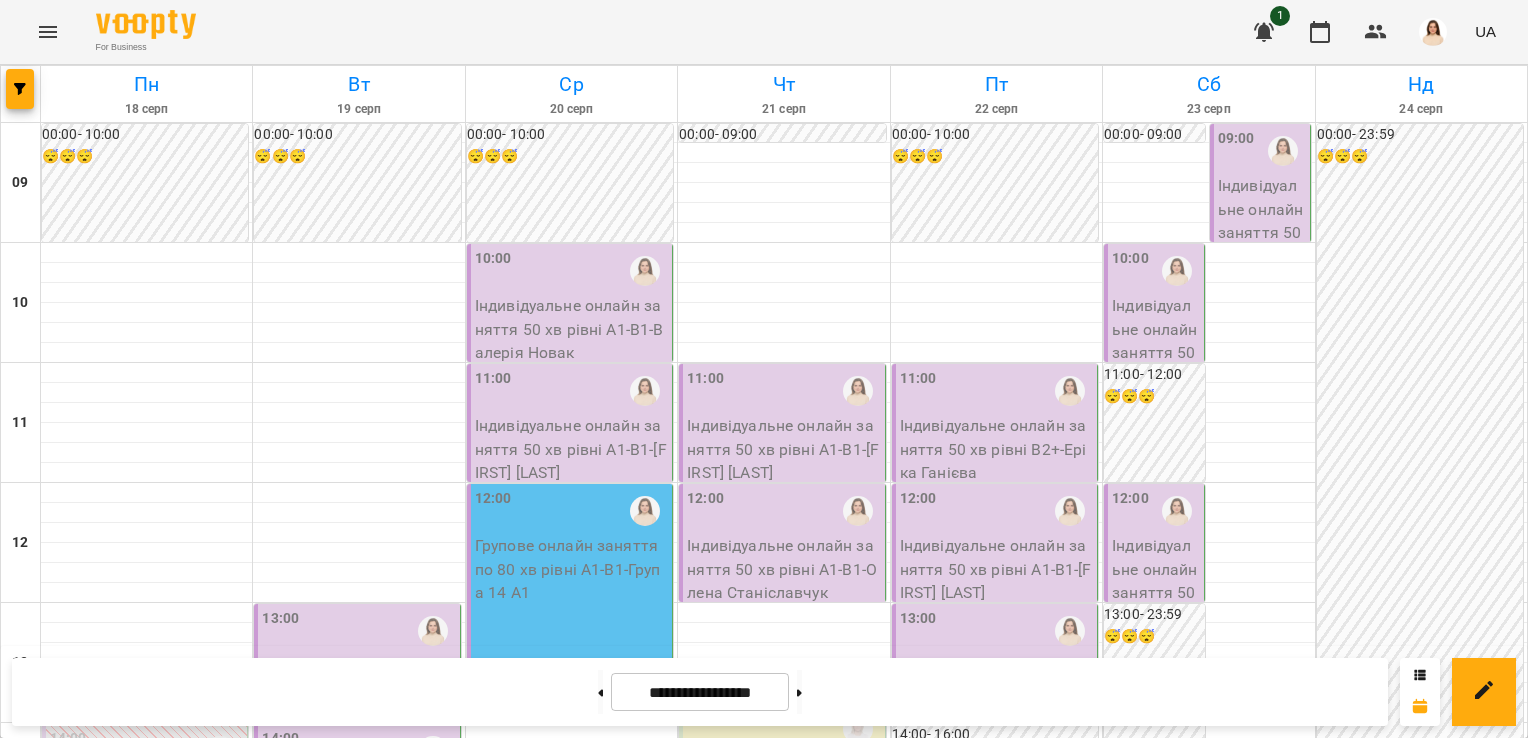 scroll, scrollTop: 936, scrollLeft: 0, axis: vertical 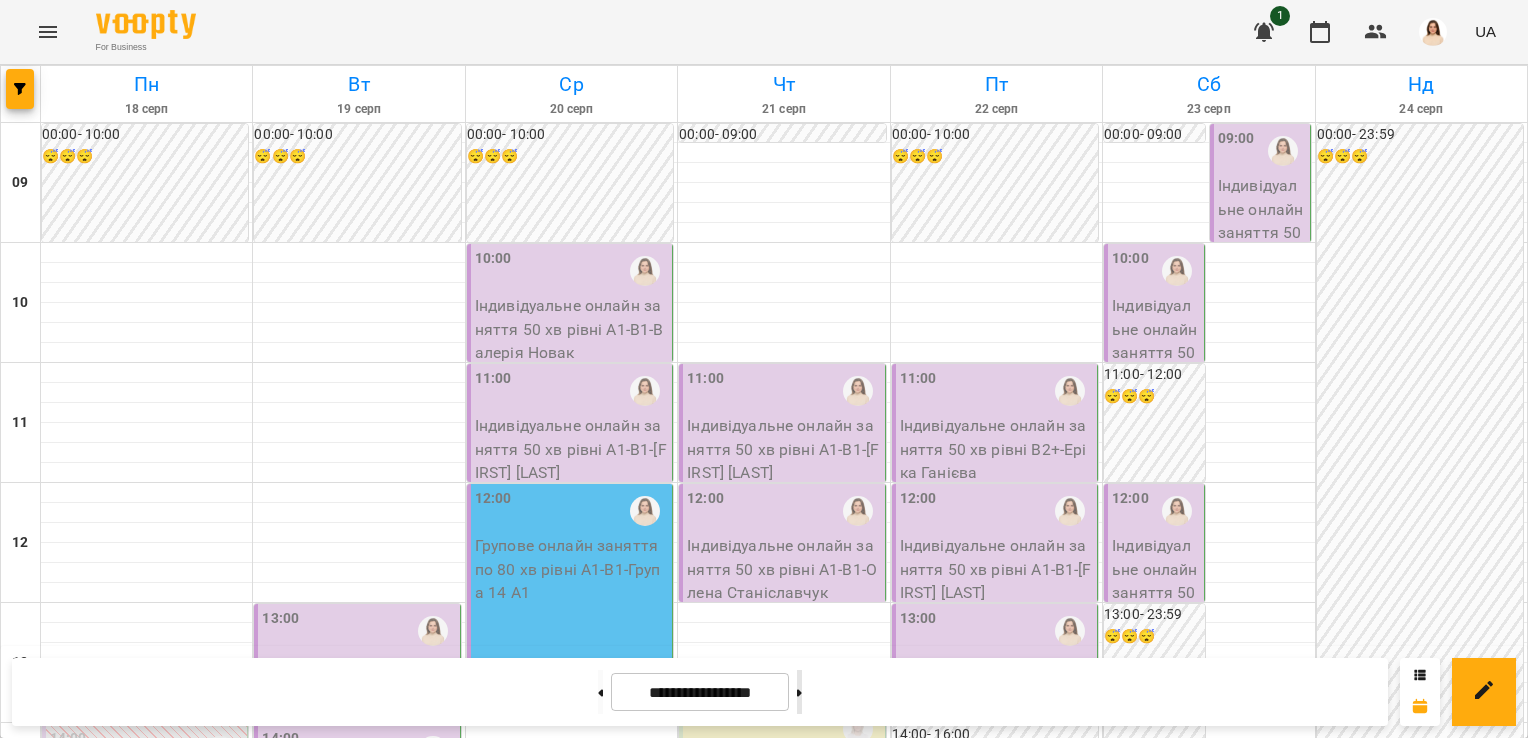 click at bounding box center (799, 692) 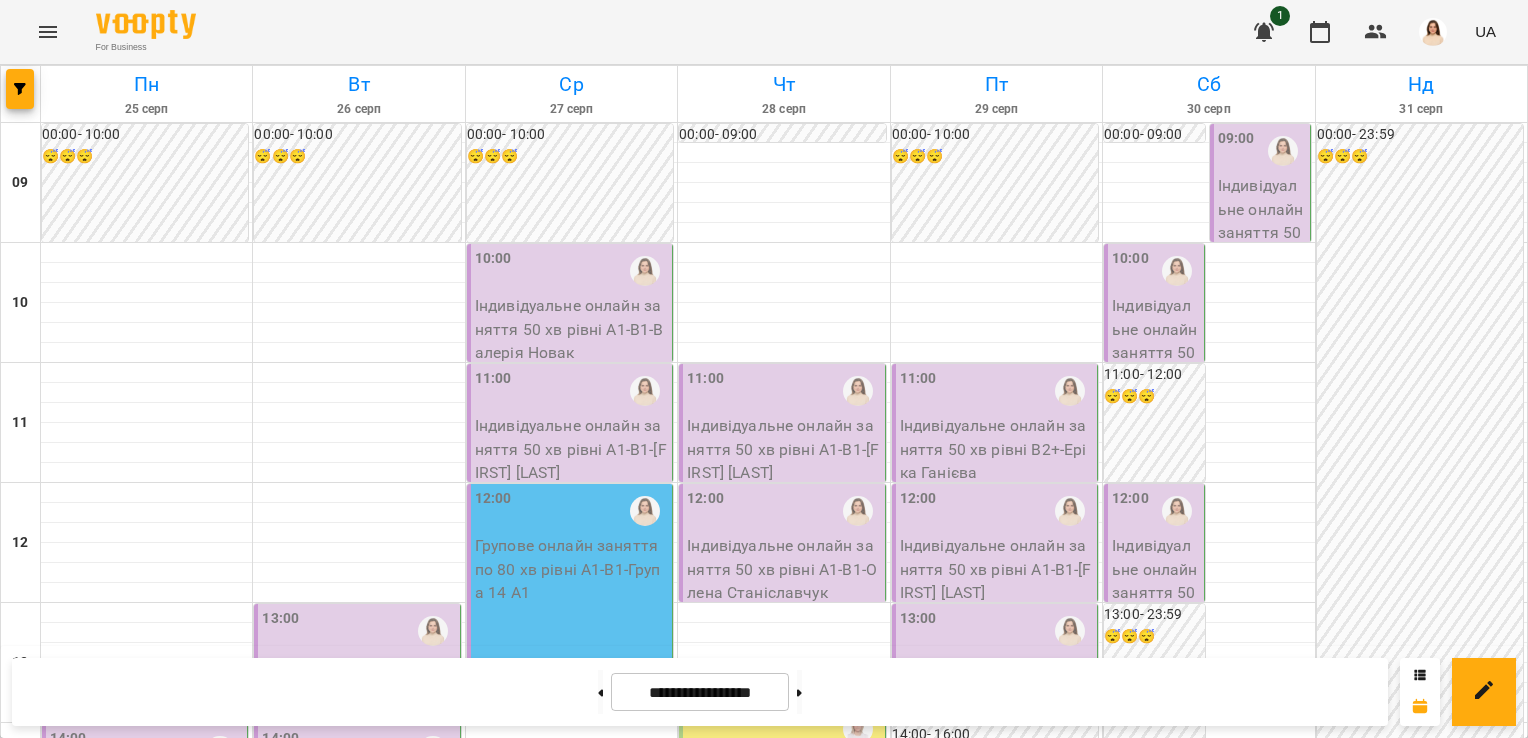 scroll, scrollTop: 0, scrollLeft: 0, axis: both 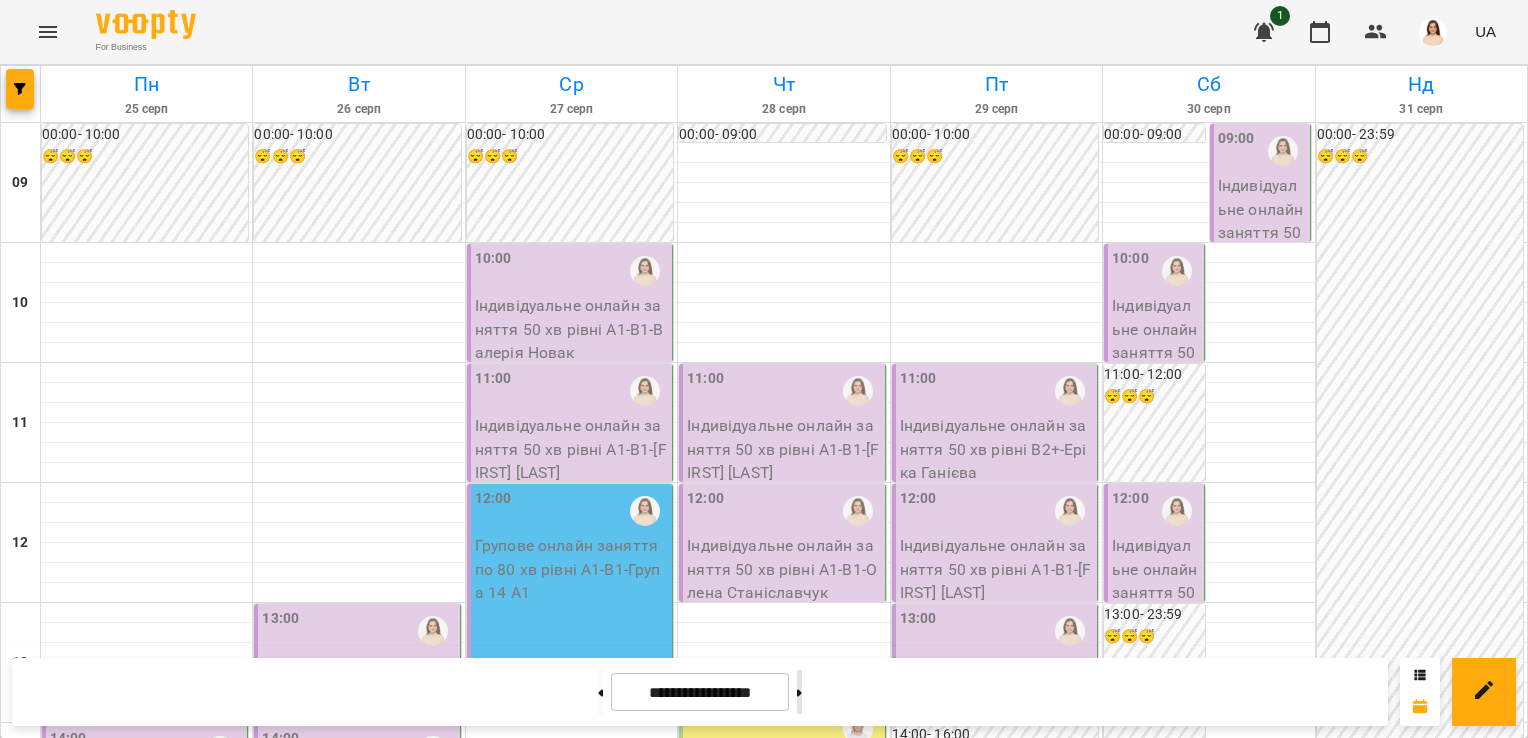 click 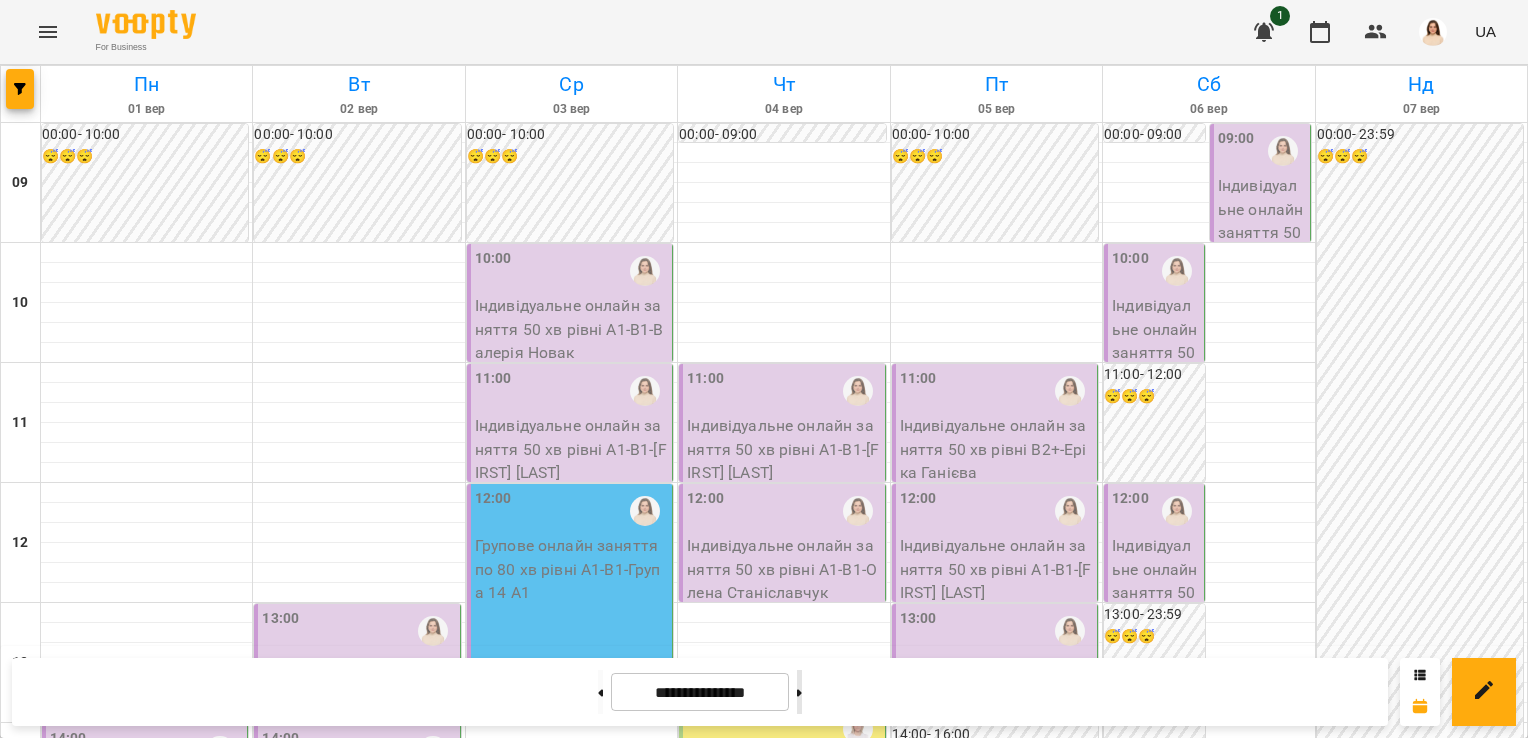 click at bounding box center (799, 692) 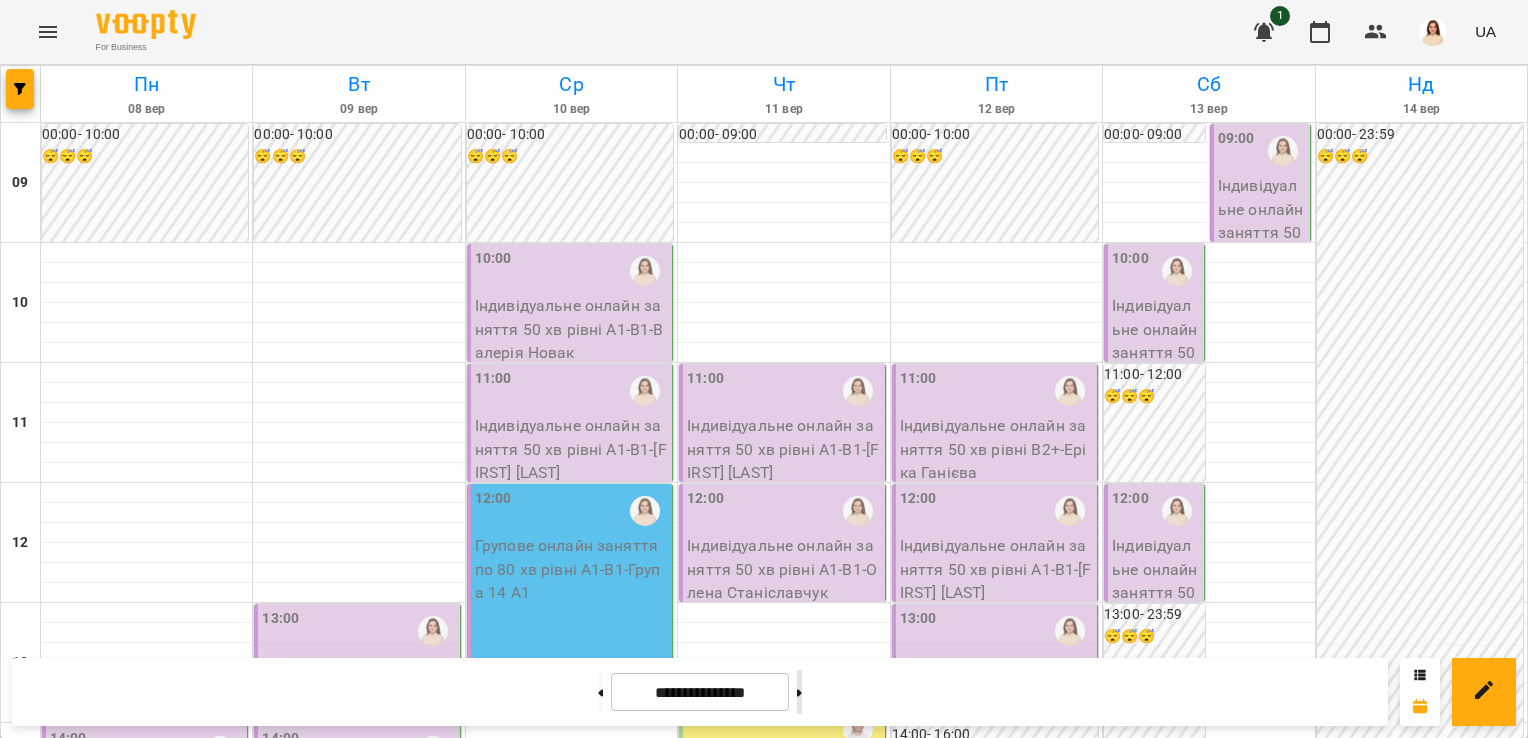 click at bounding box center [799, 692] 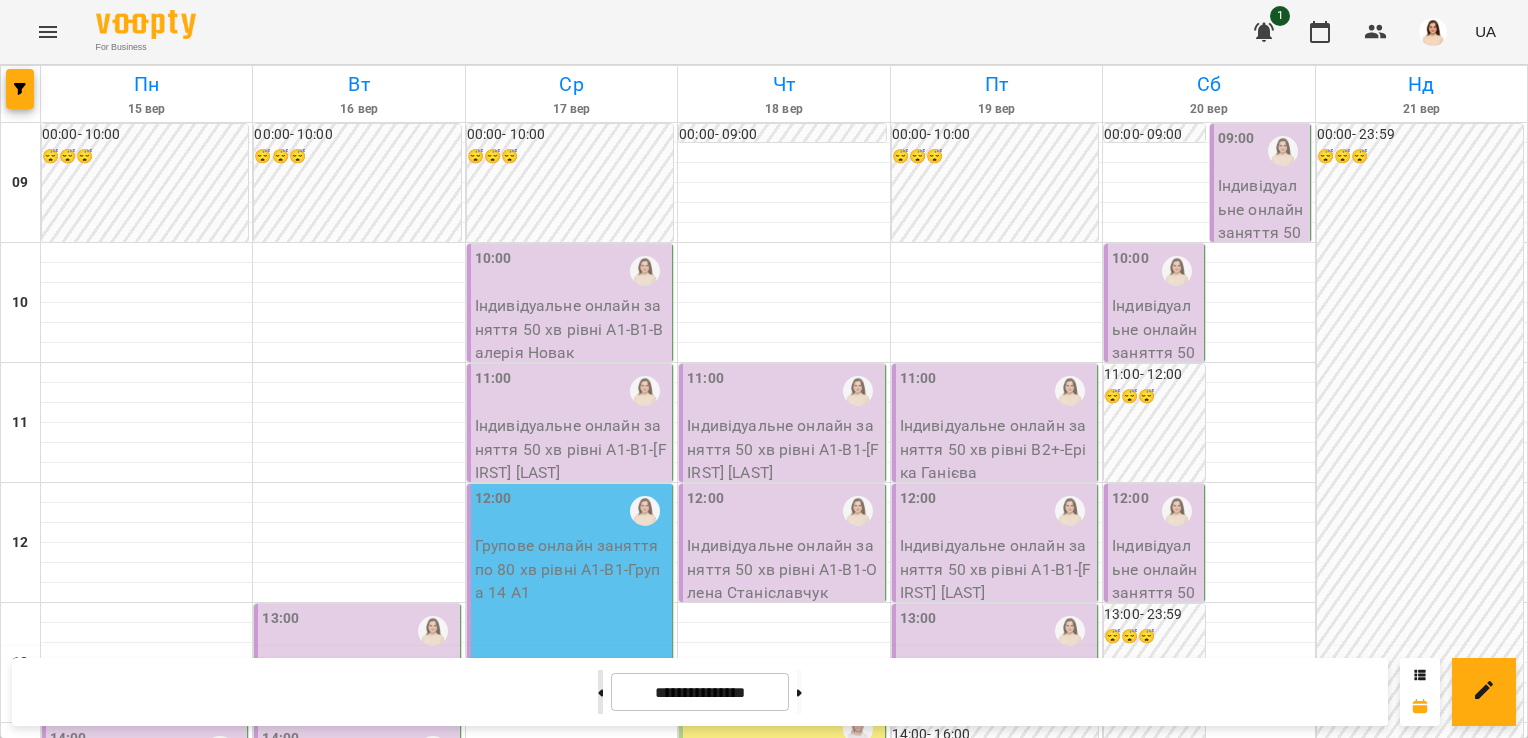 click 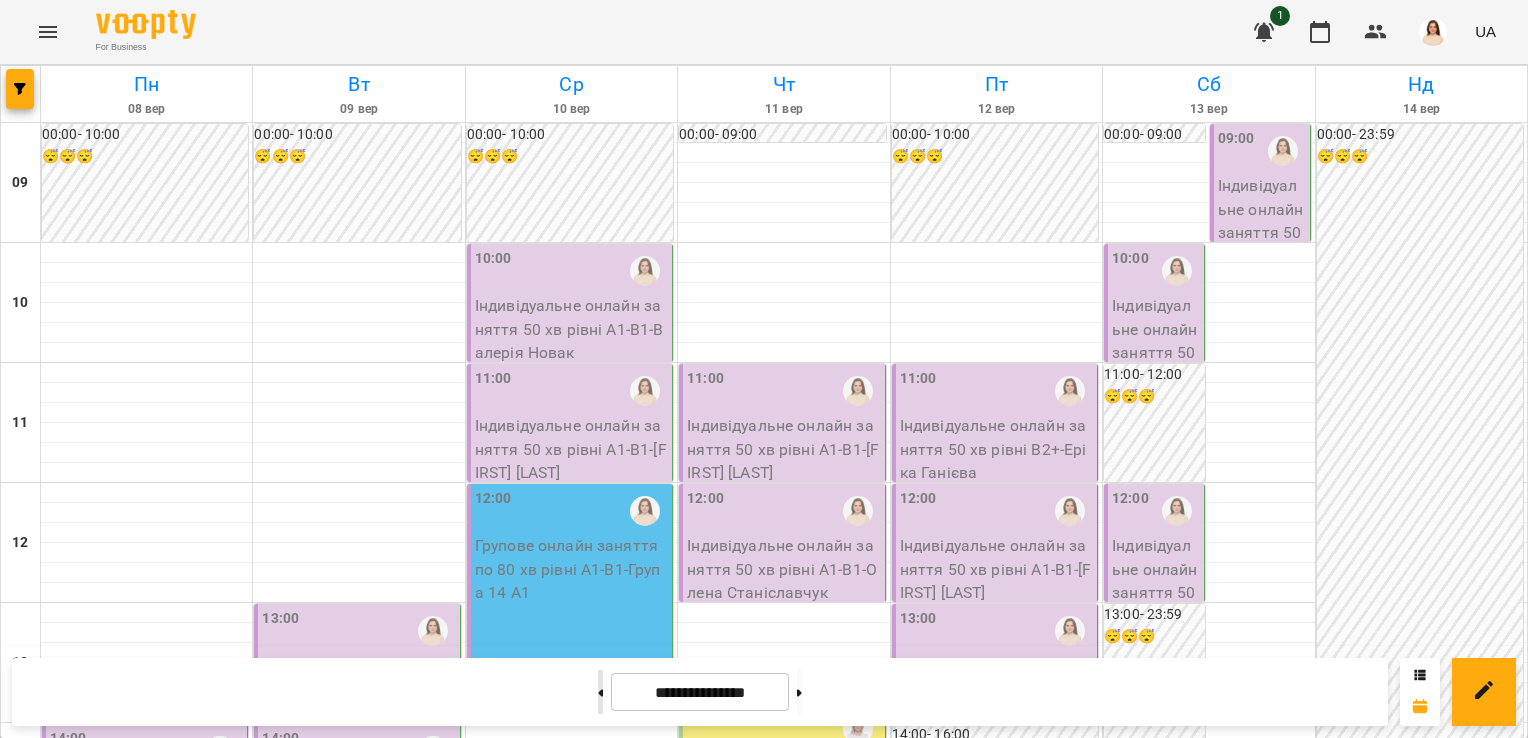 click 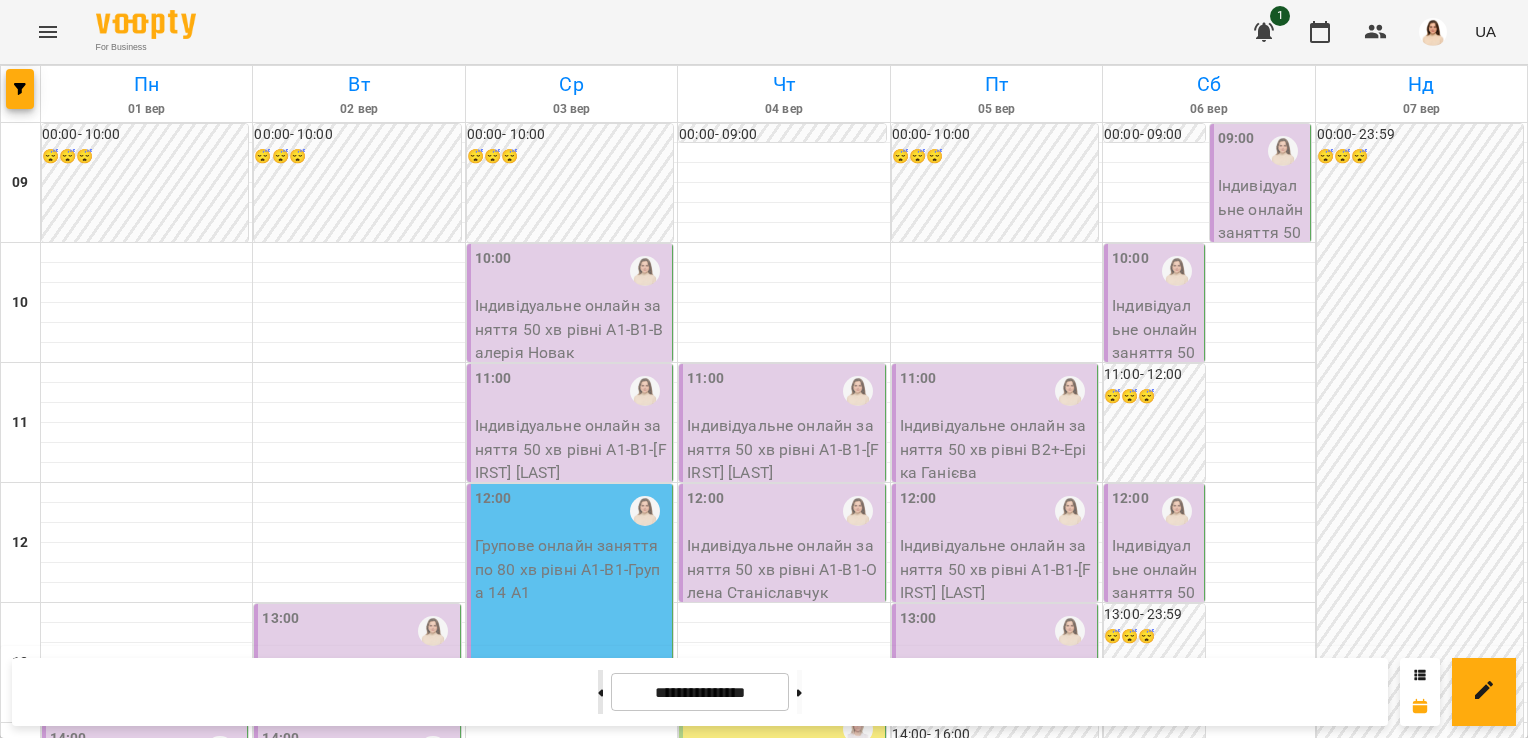click 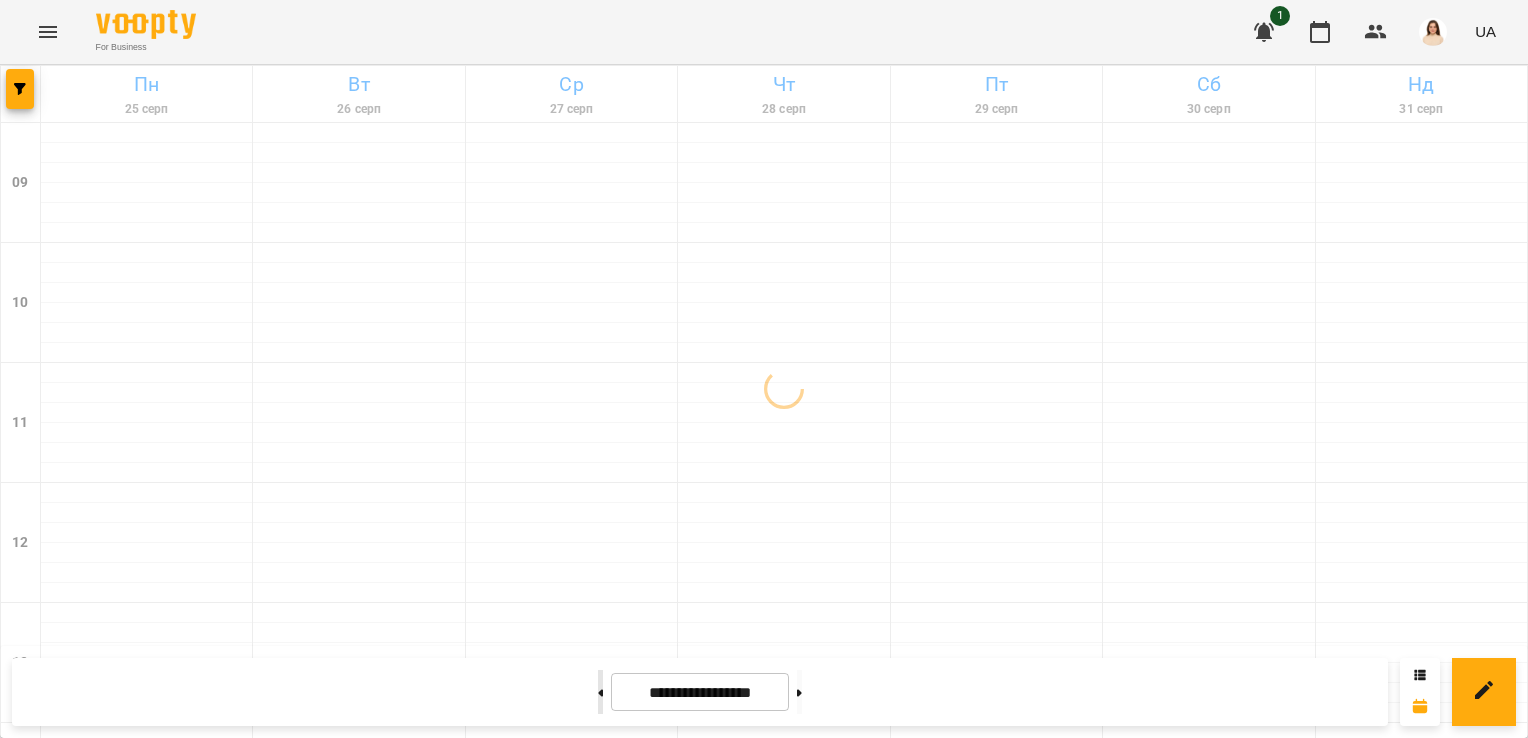 click 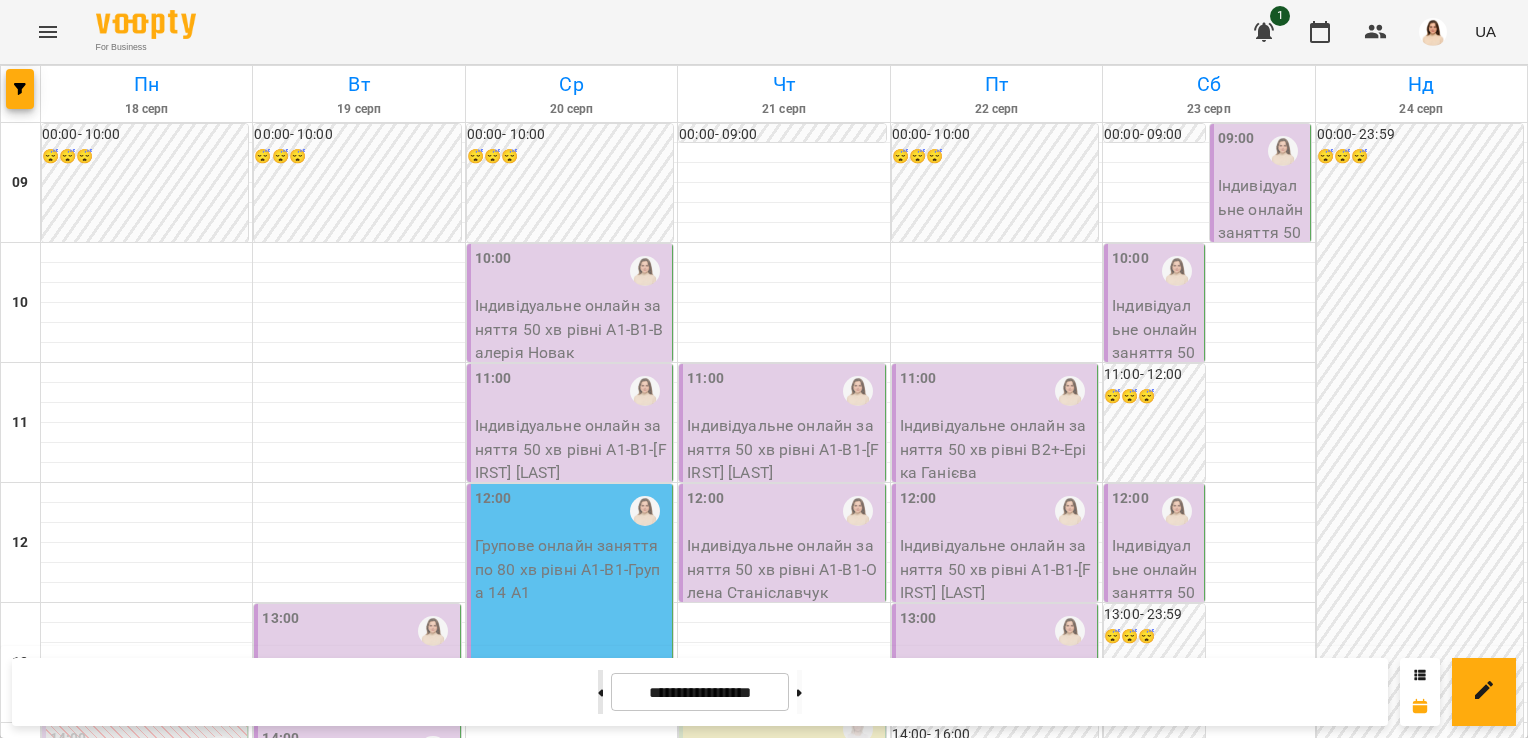 click 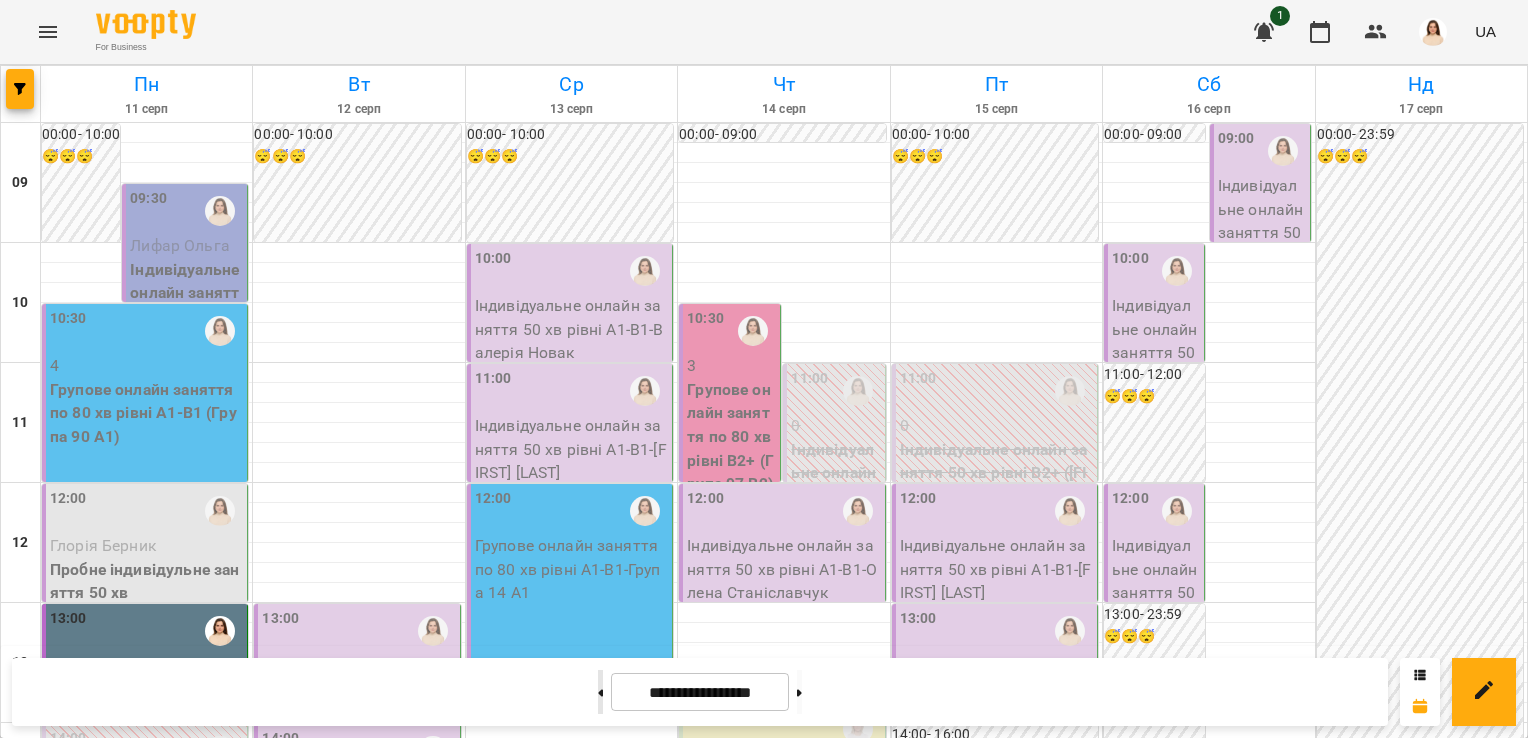 click 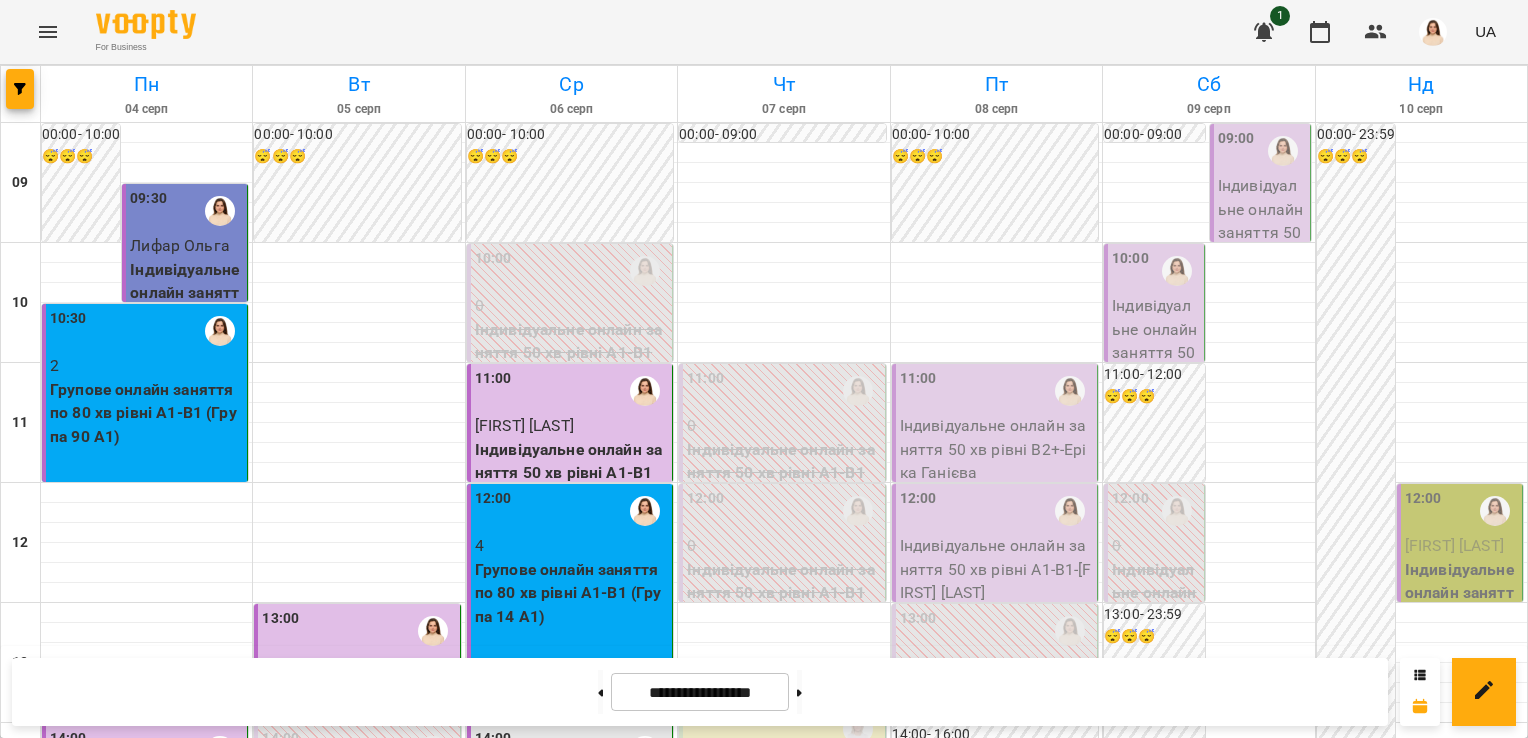 scroll, scrollTop: 0, scrollLeft: 0, axis: both 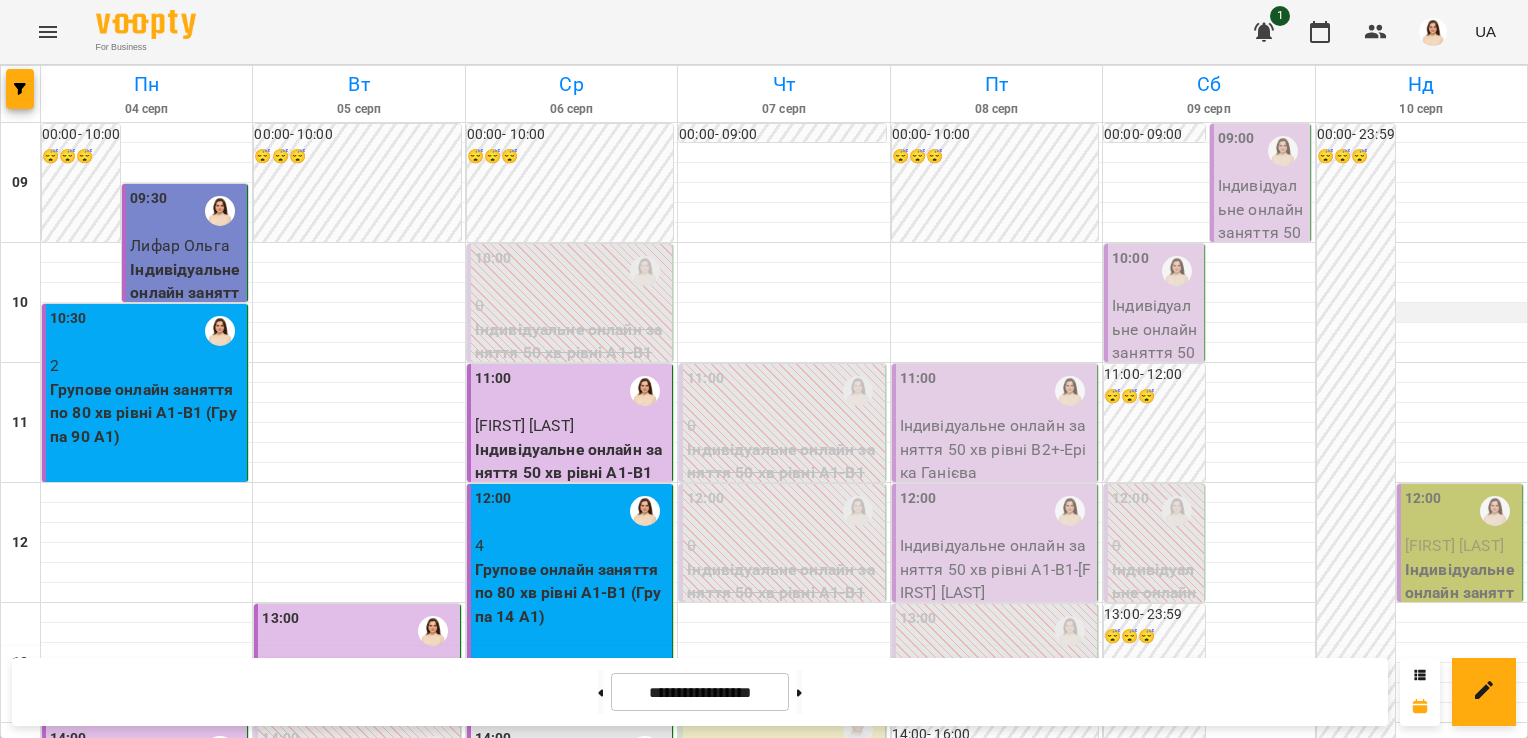 click at bounding box center (1421, 313) 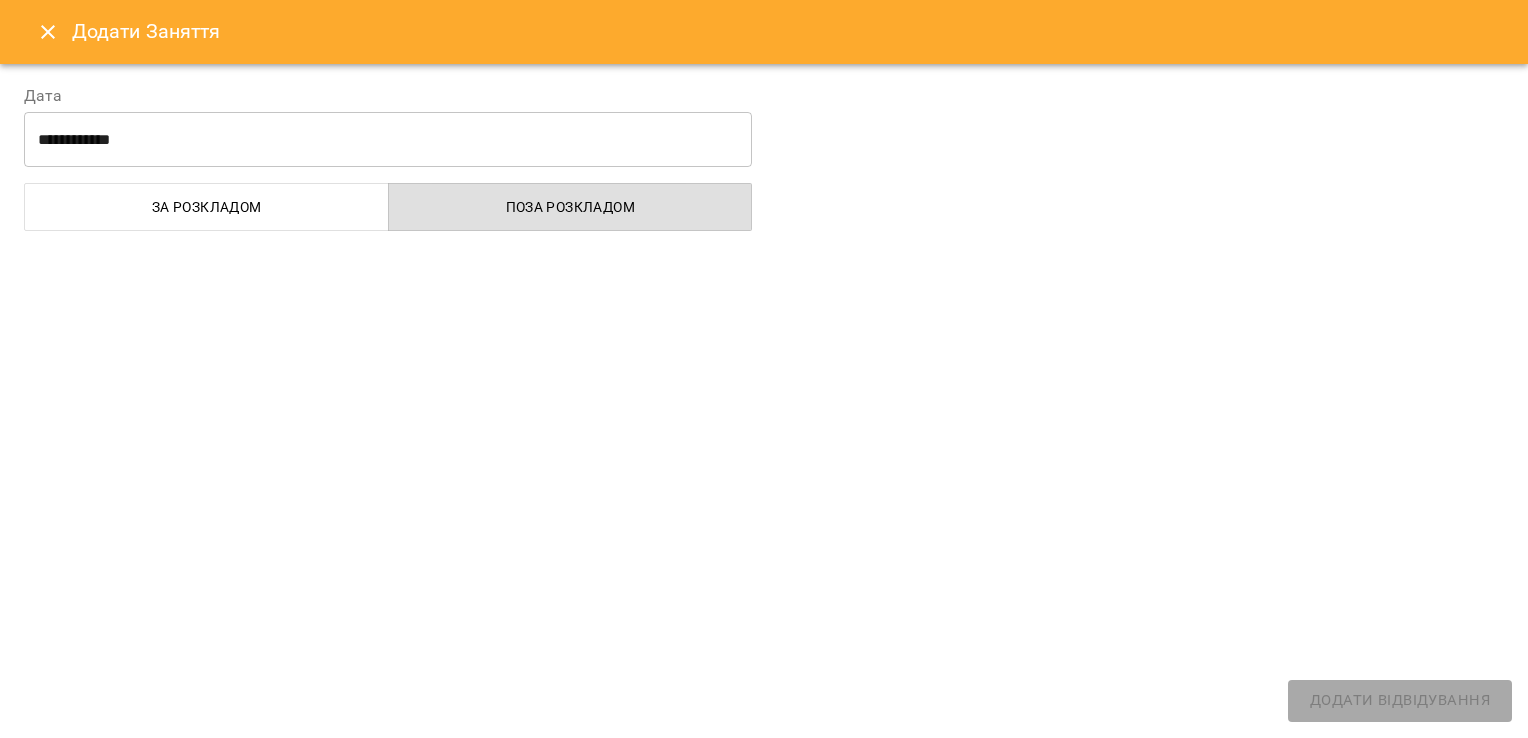 select on "**********" 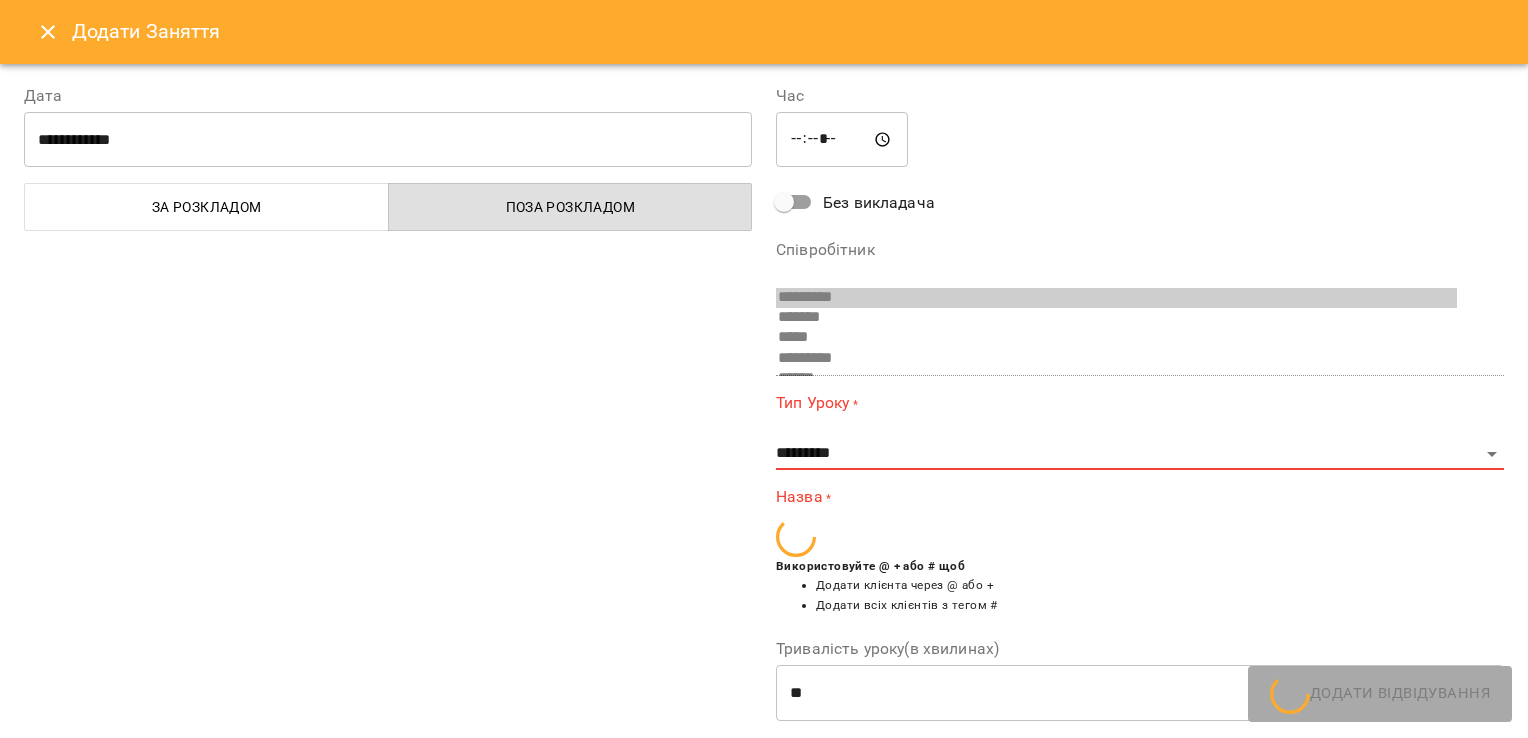 scroll, scrollTop: 195, scrollLeft: 0, axis: vertical 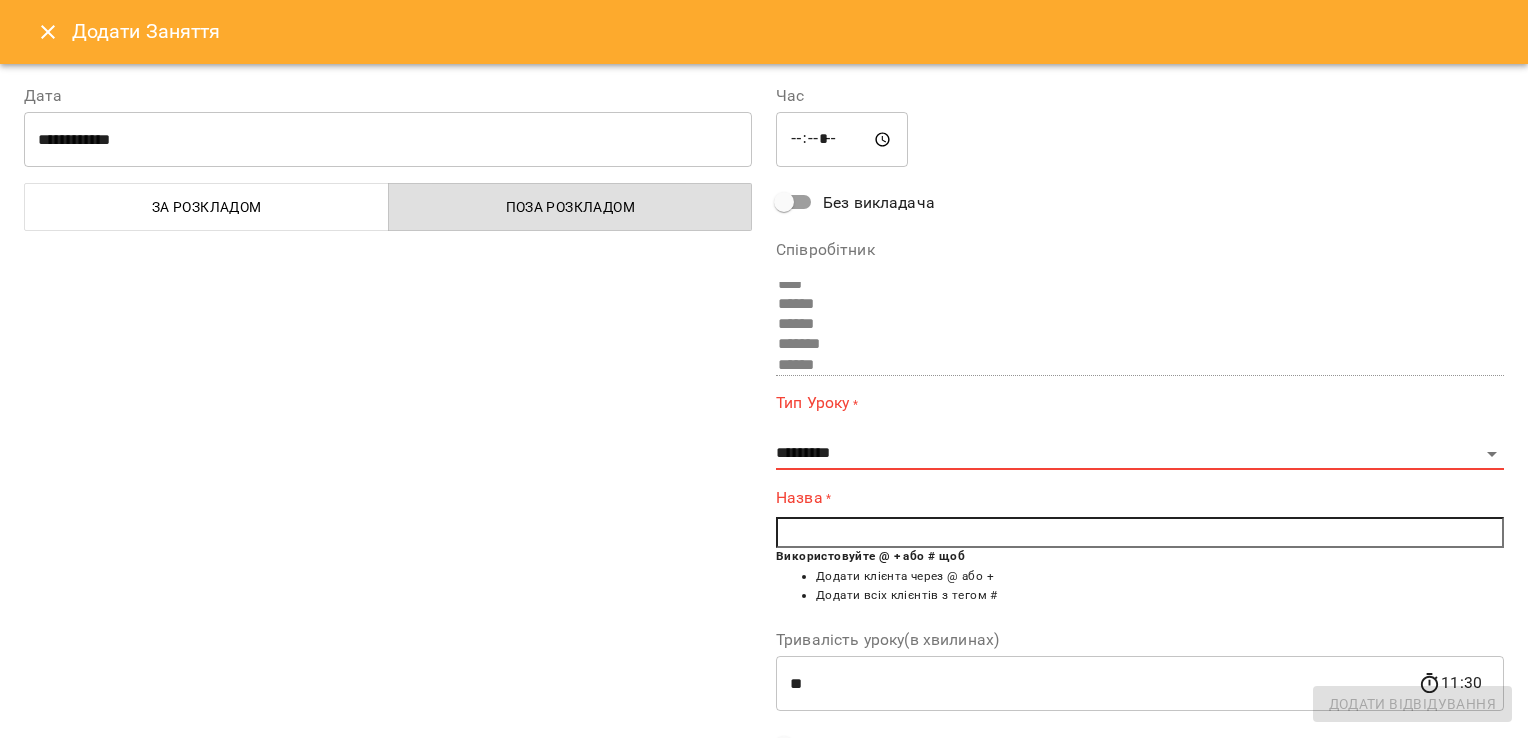 click 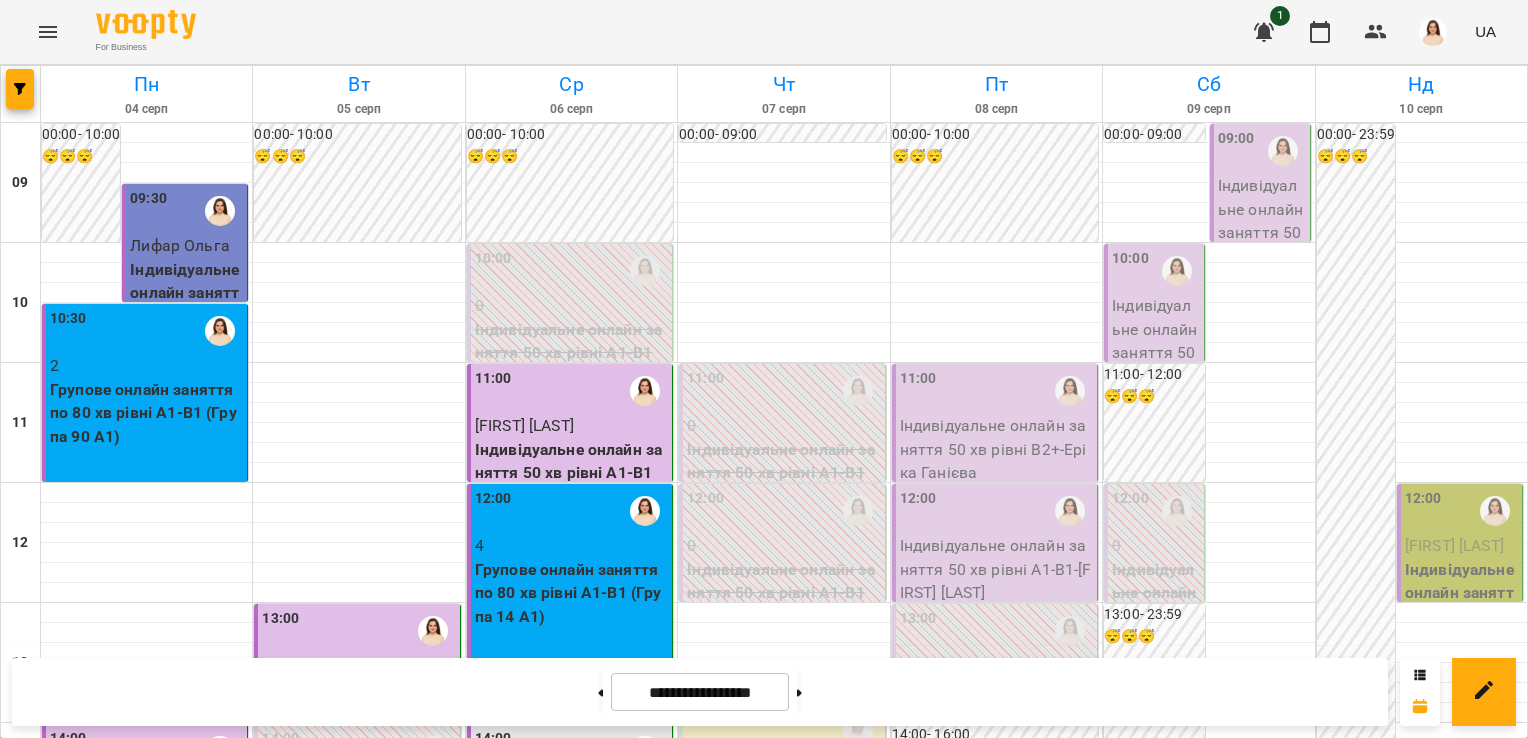 scroll, scrollTop: 1154, scrollLeft: 0, axis: vertical 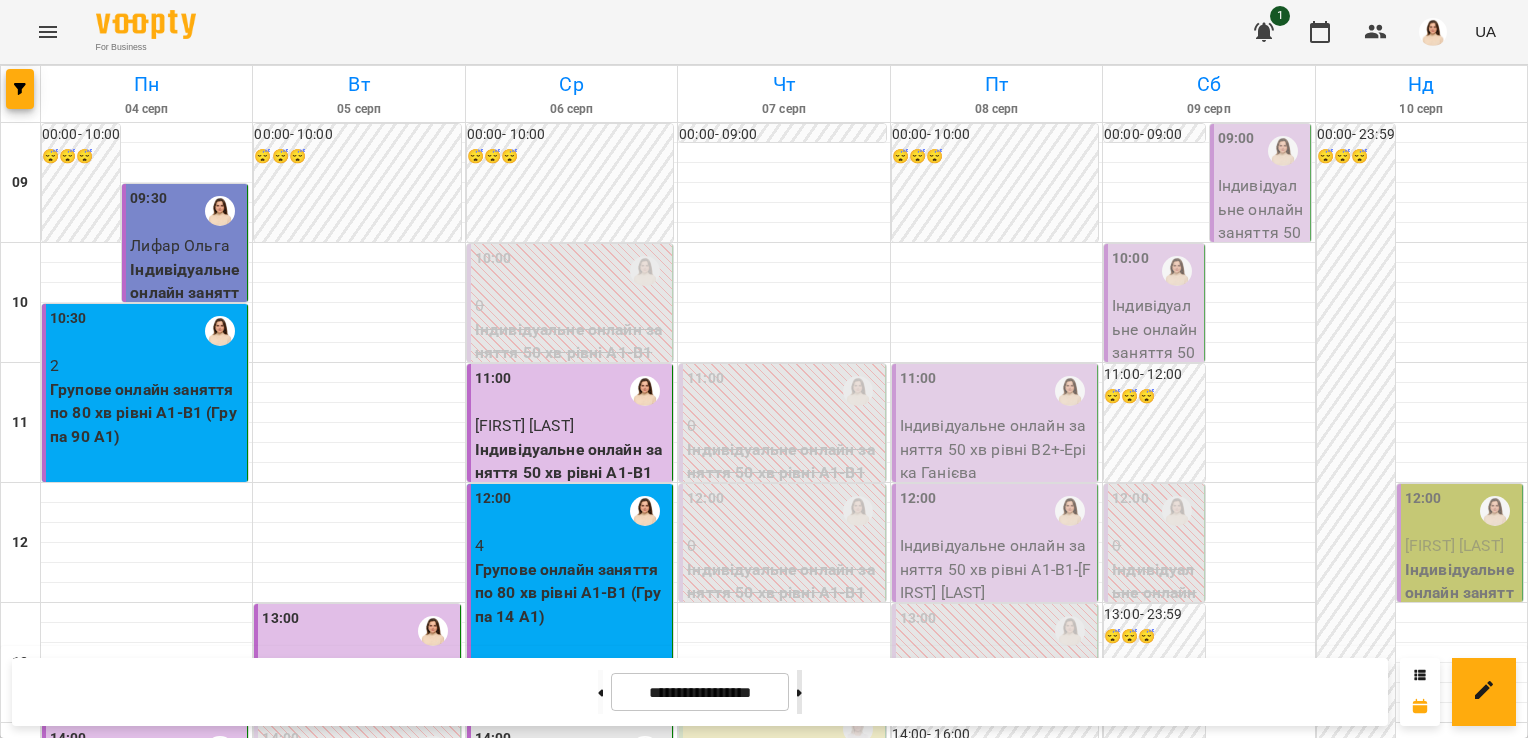 click at bounding box center [799, 692] 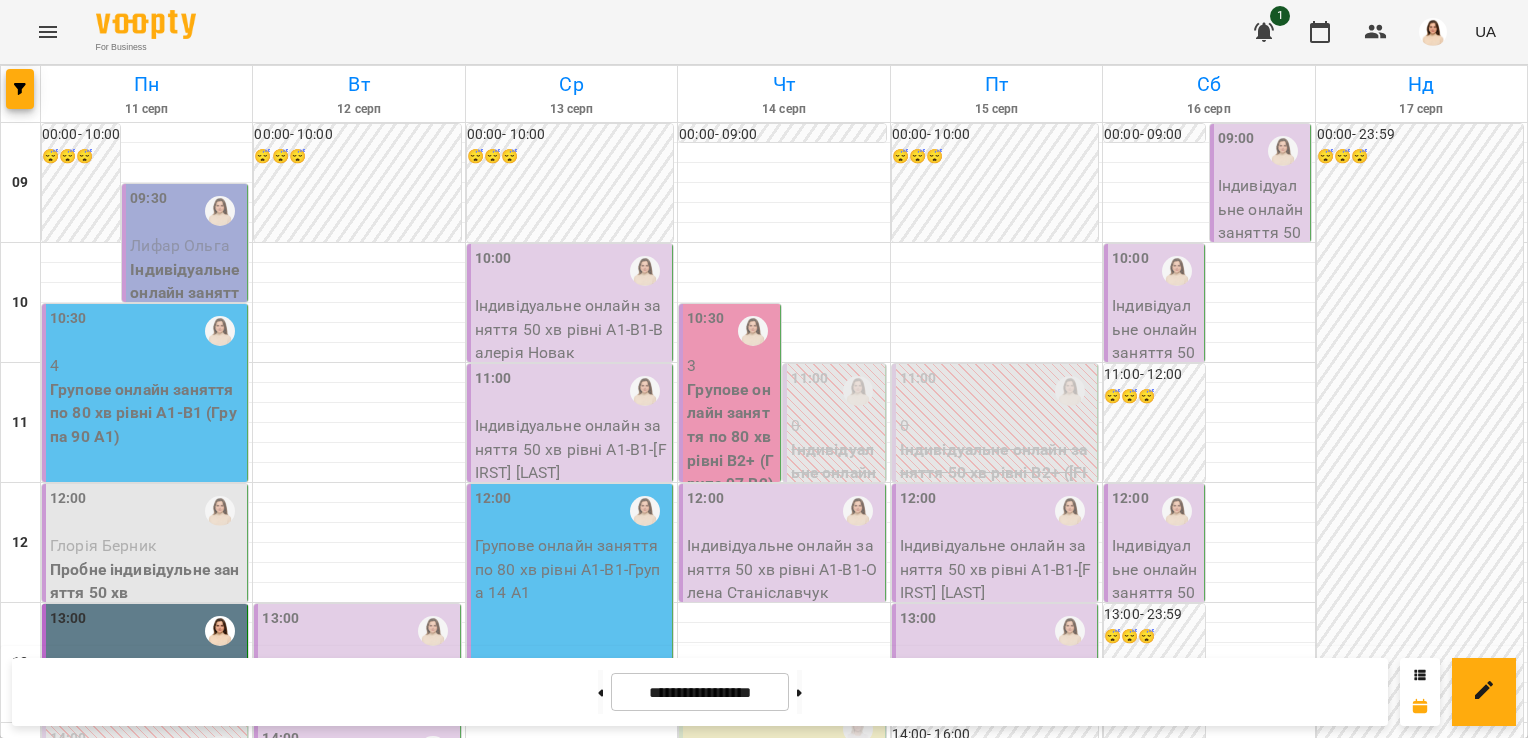 scroll, scrollTop: 807, scrollLeft: 0, axis: vertical 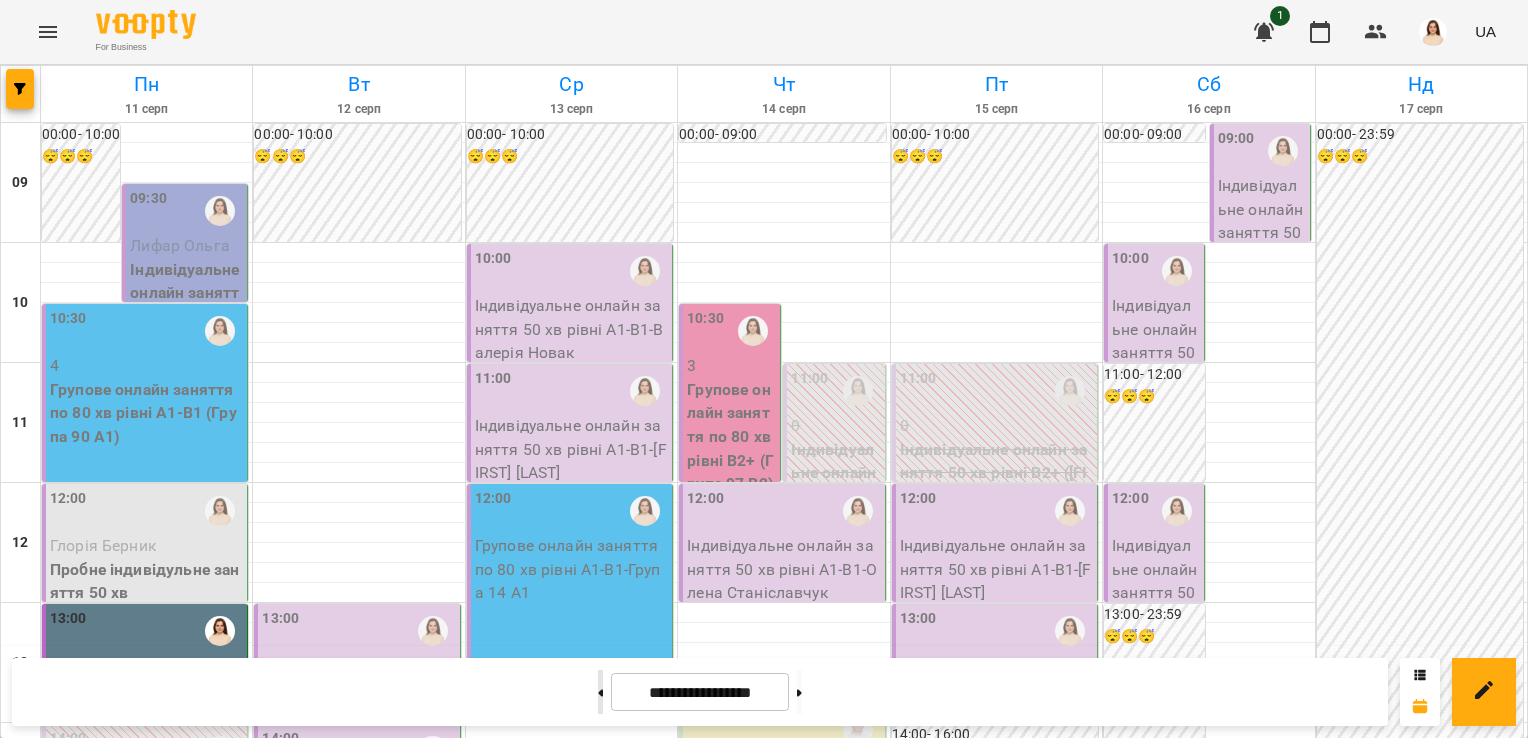 click 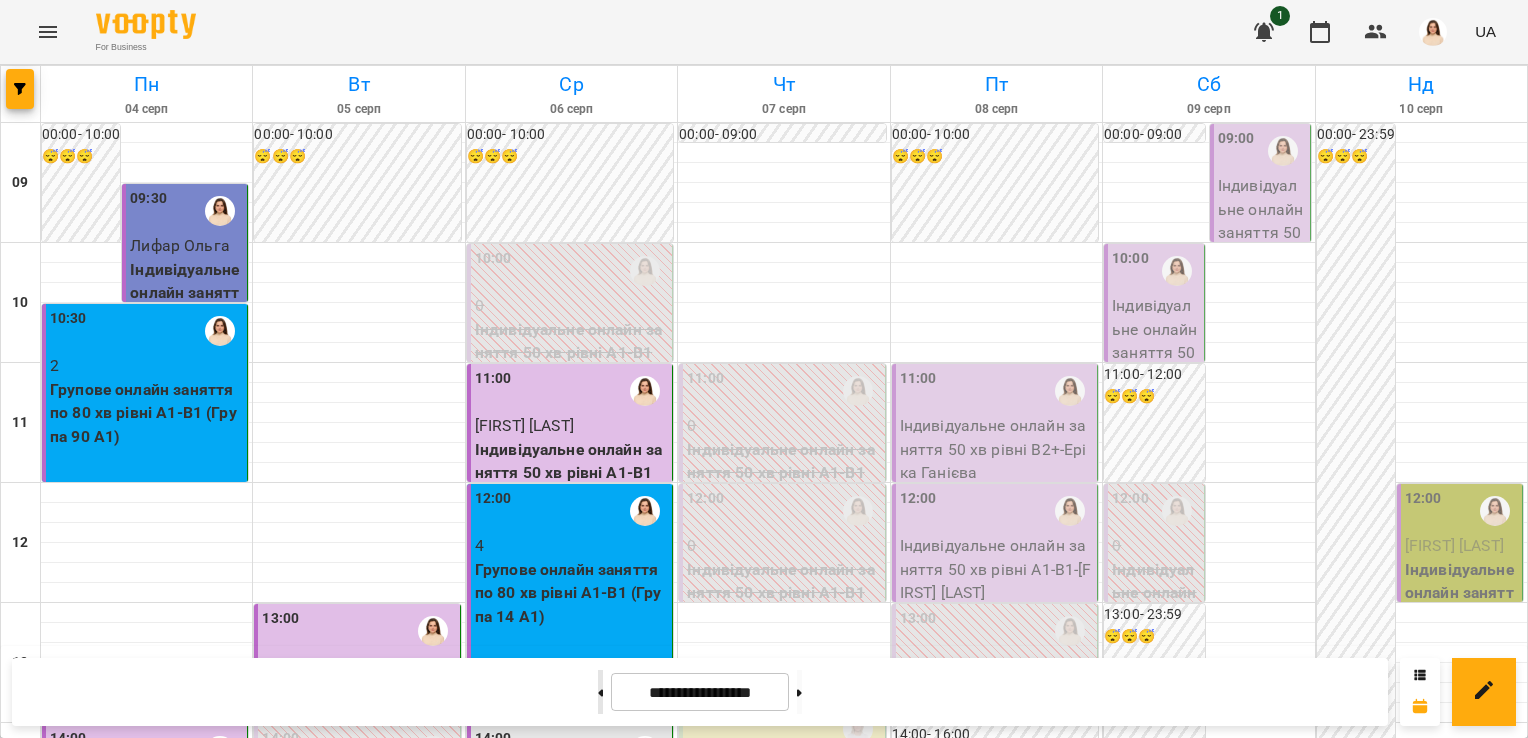 click 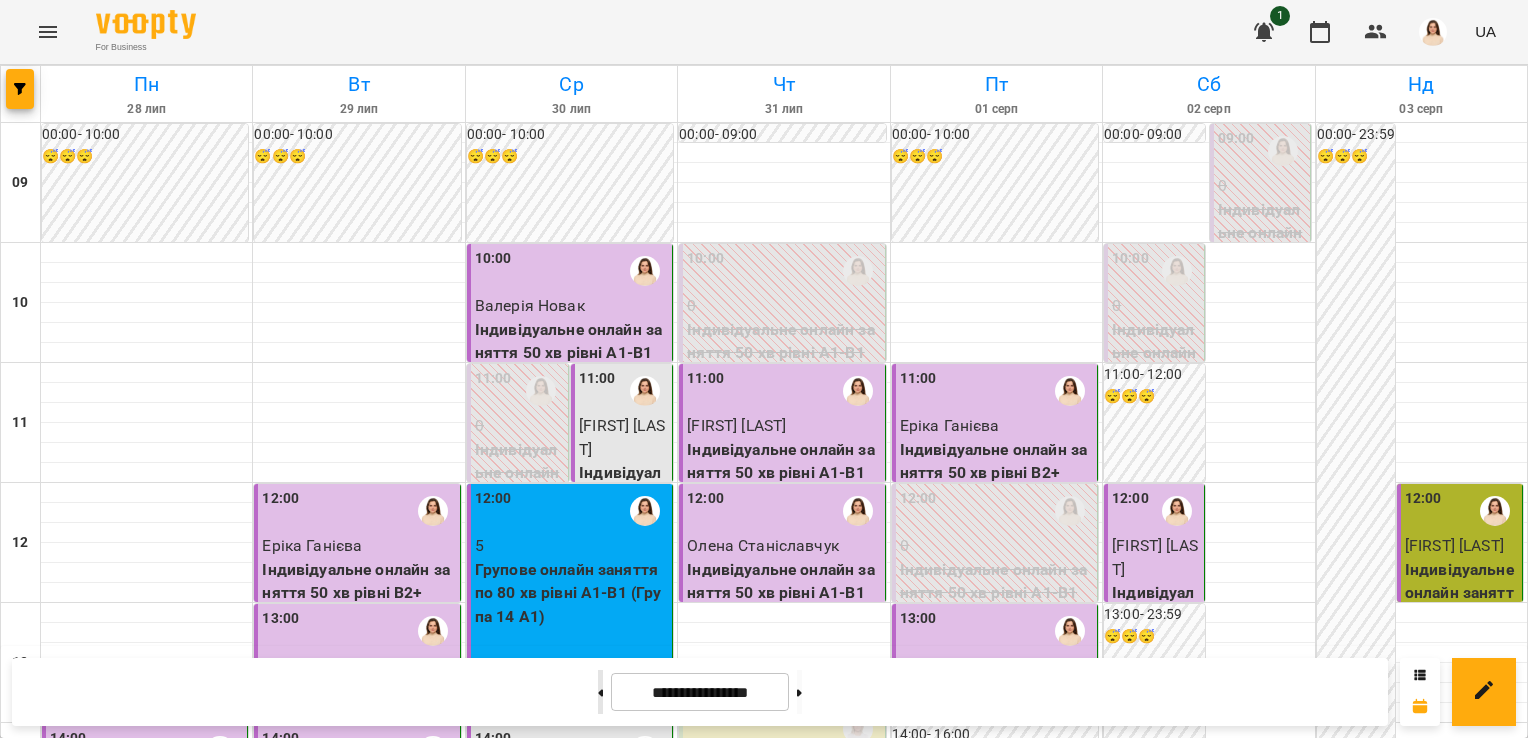 click 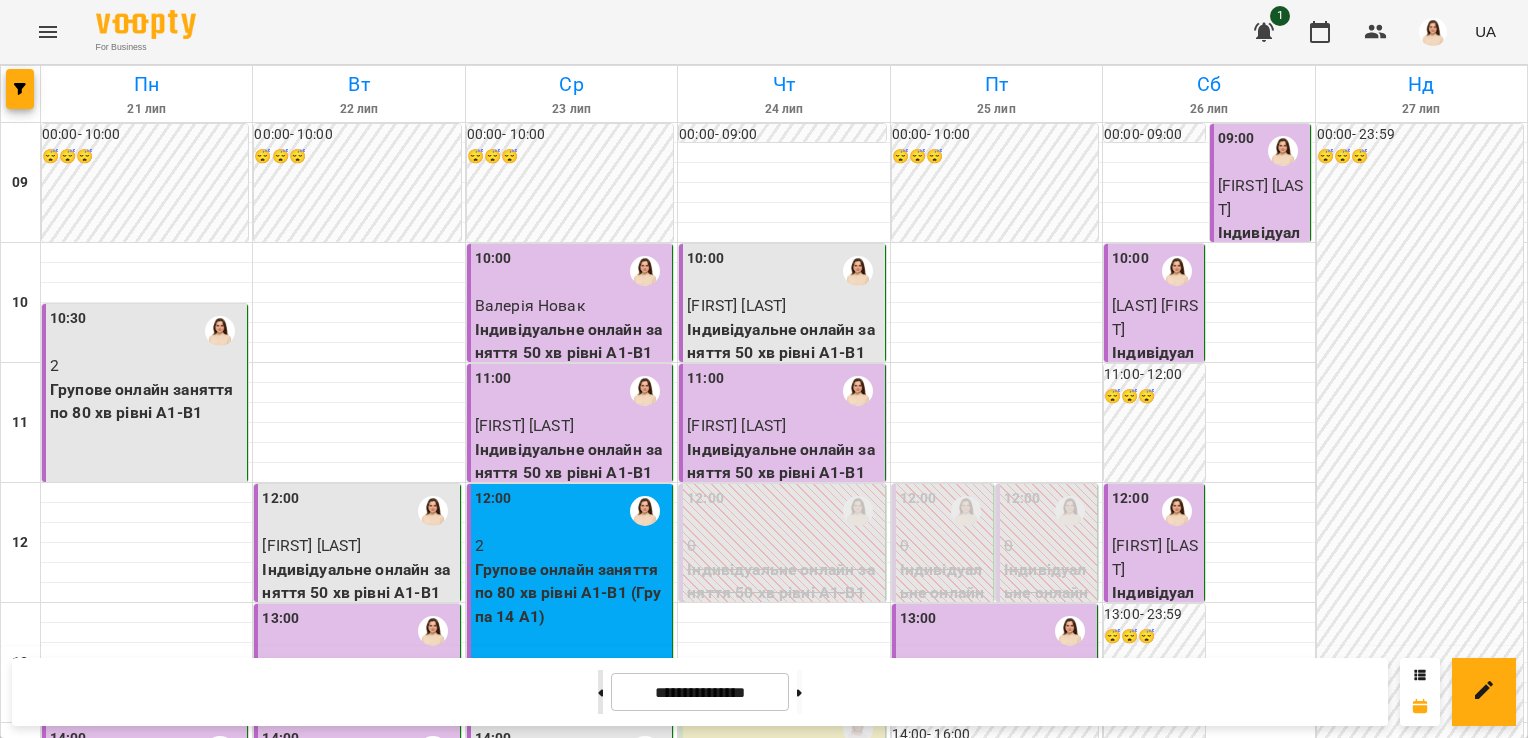 click 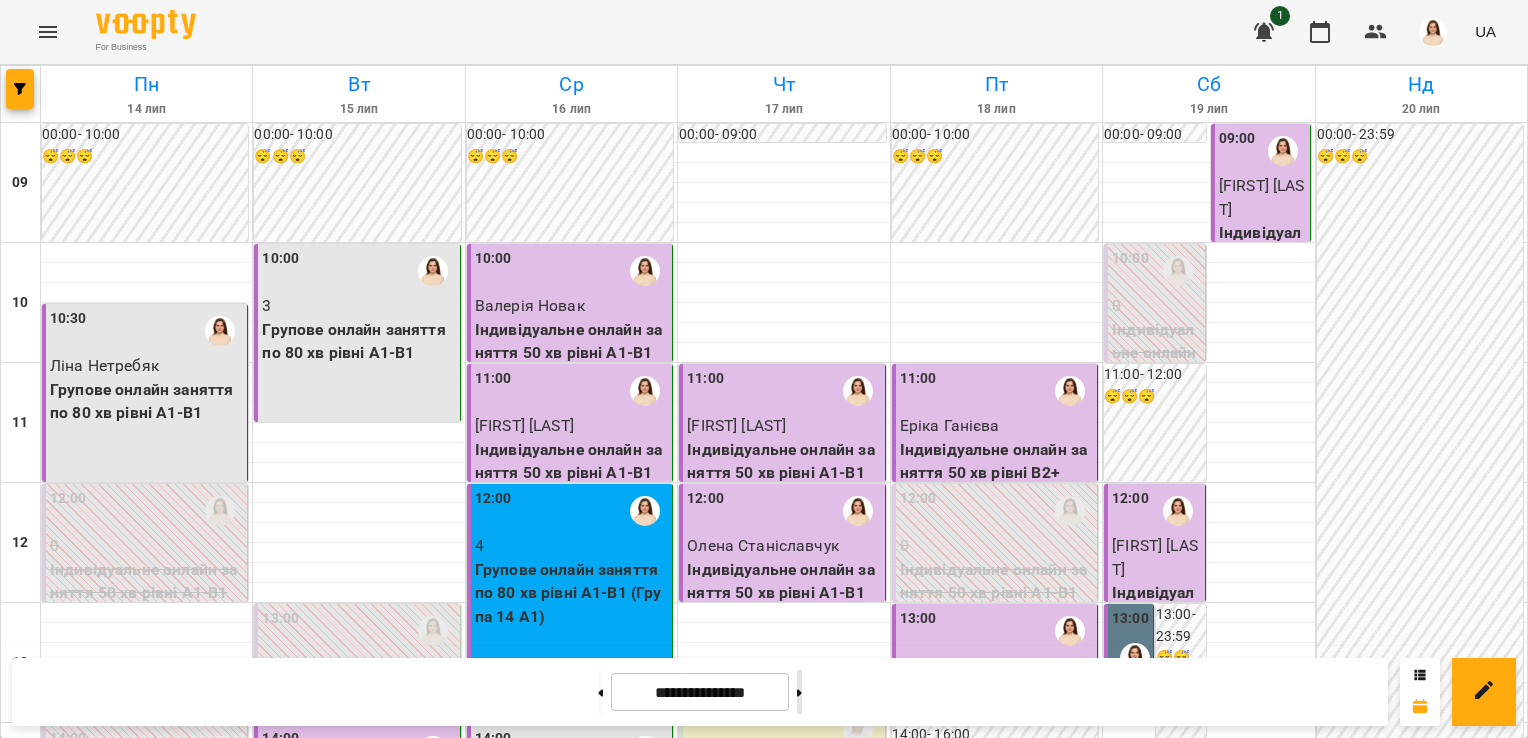 click 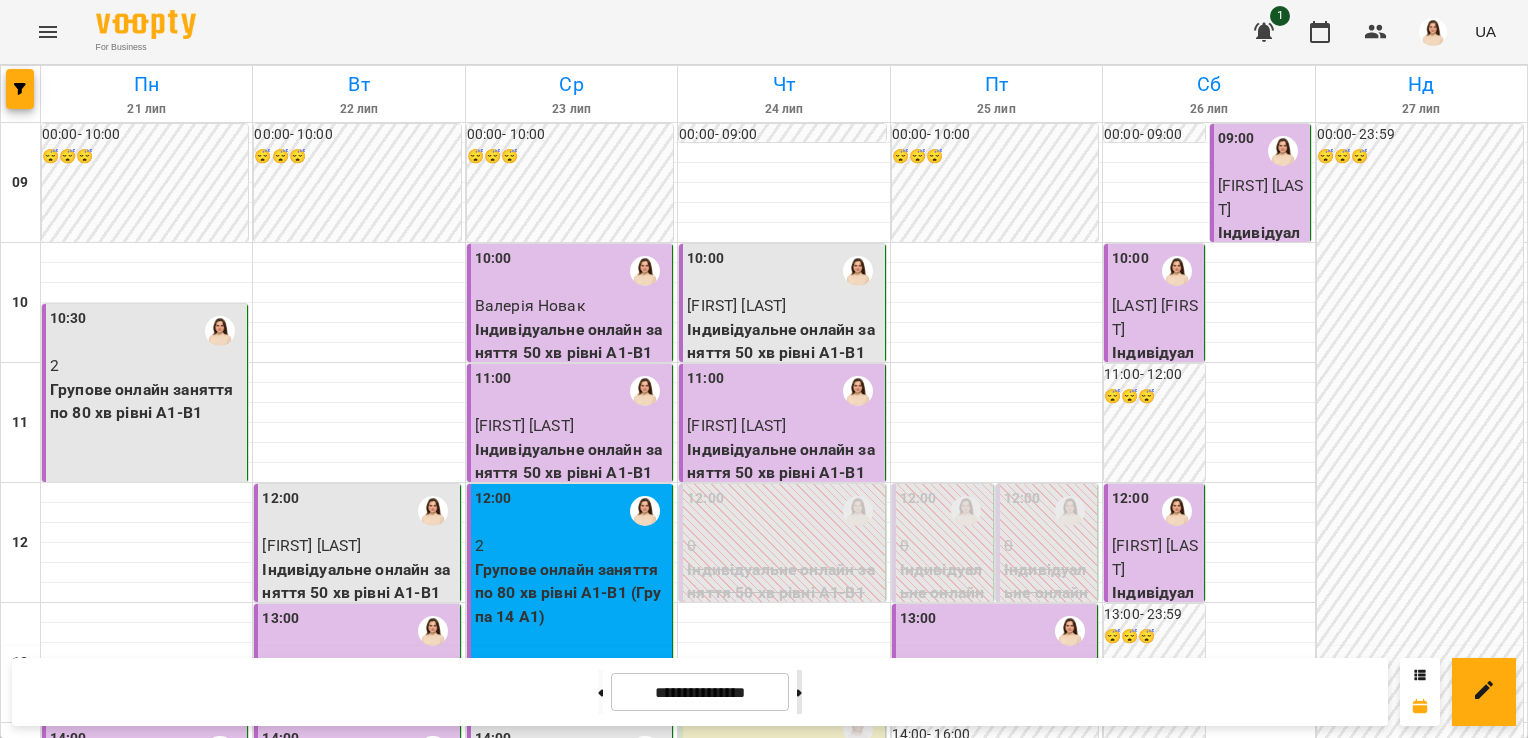 click 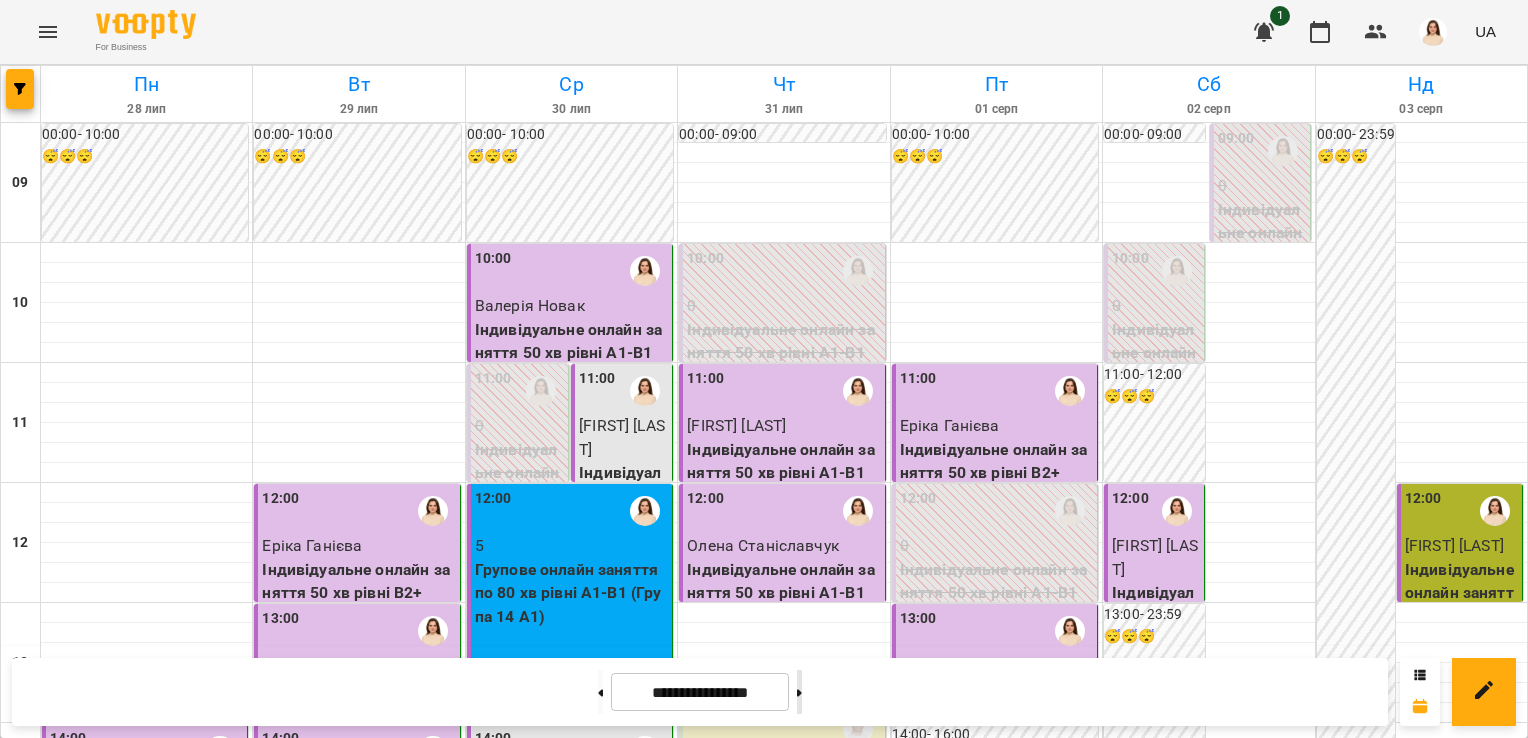 click 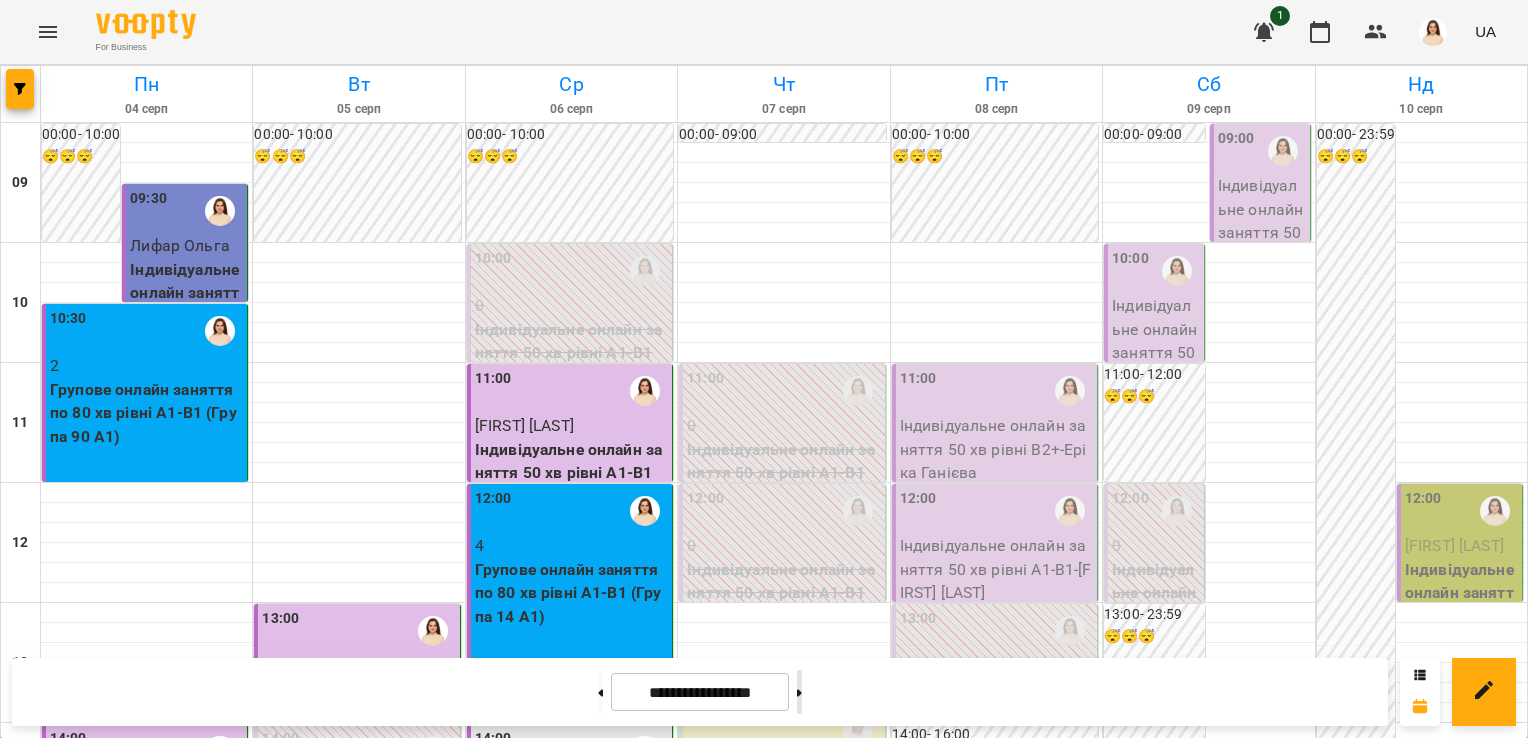 click 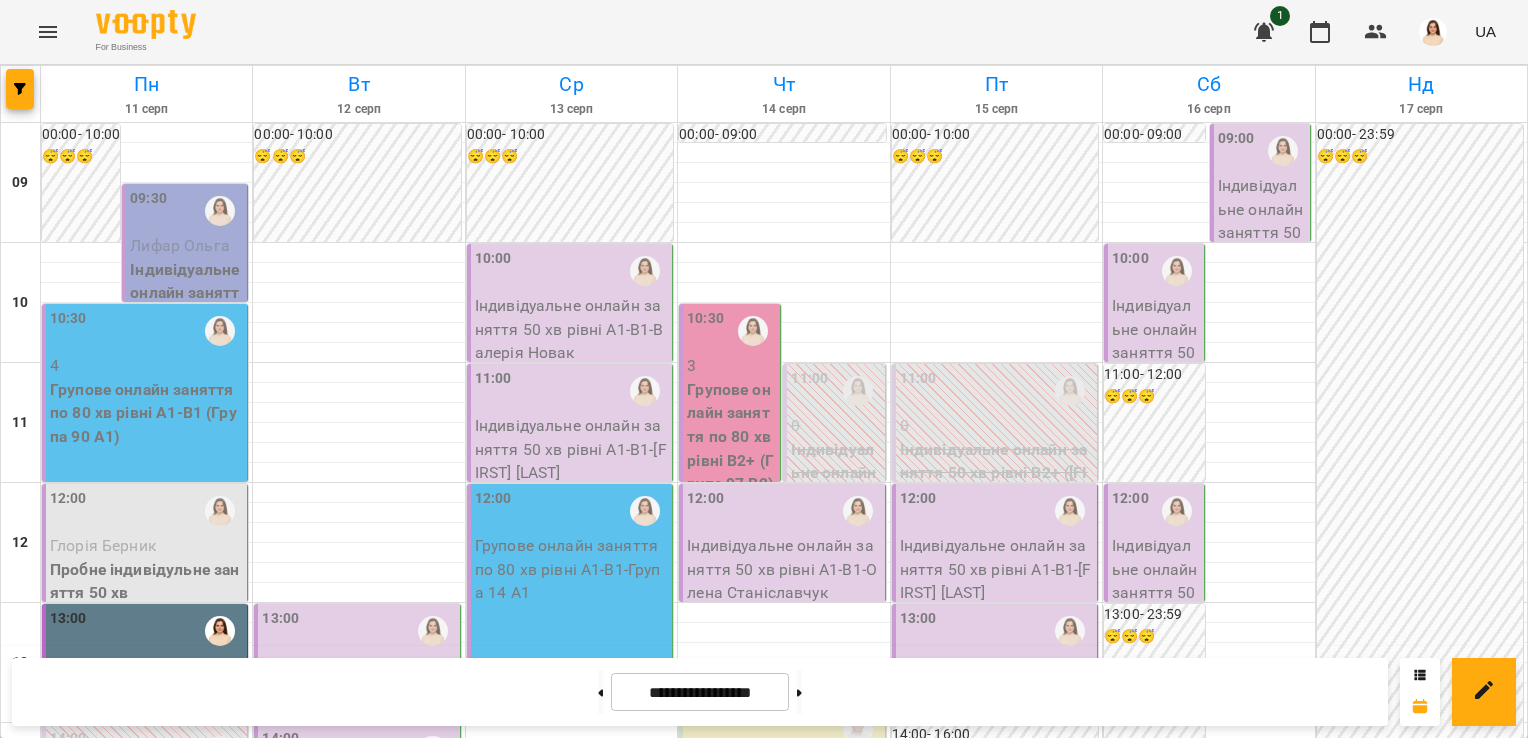 scroll, scrollTop: 628, scrollLeft: 0, axis: vertical 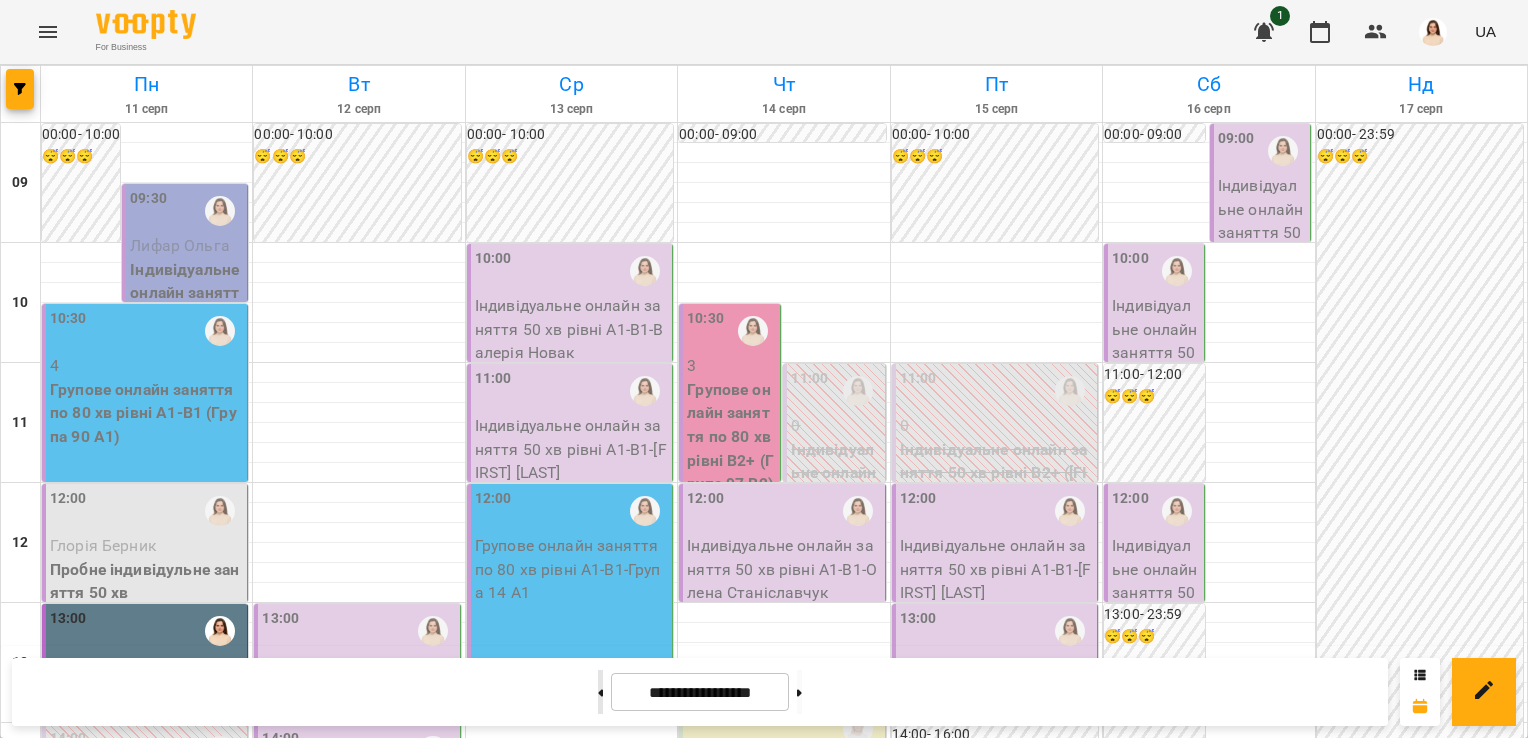 click at bounding box center [600, 692] 